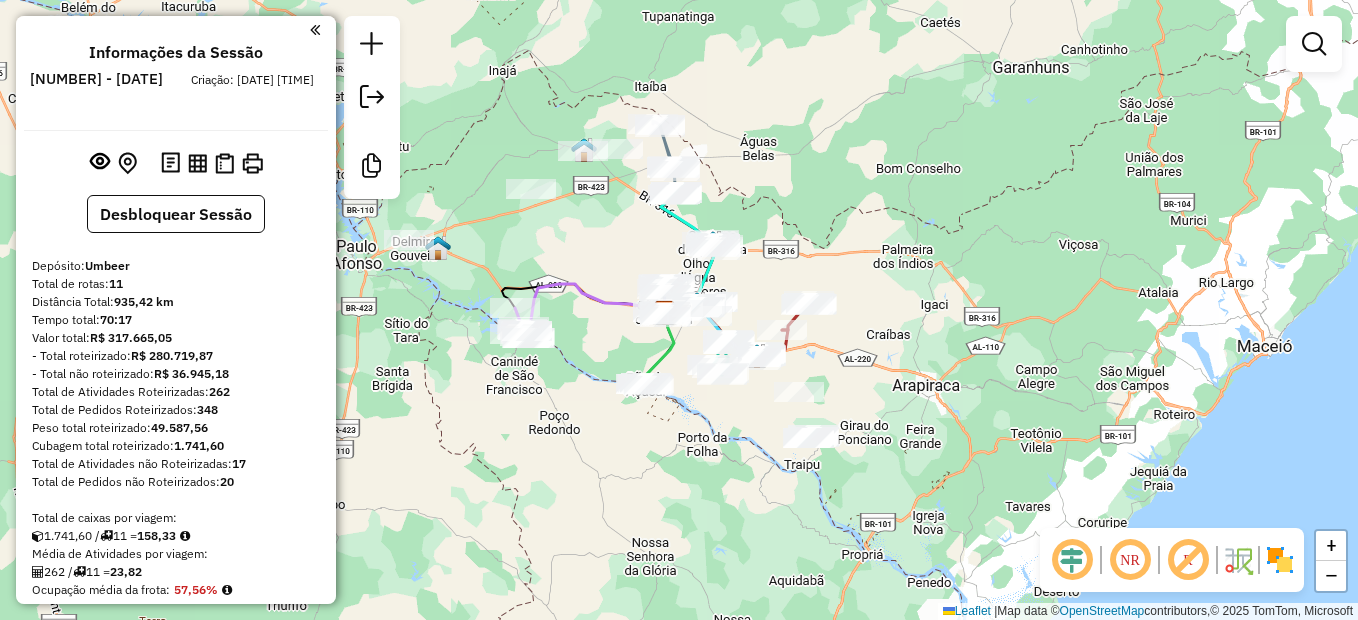 scroll, scrollTop: 0, scrollLeft: 0, axis: both 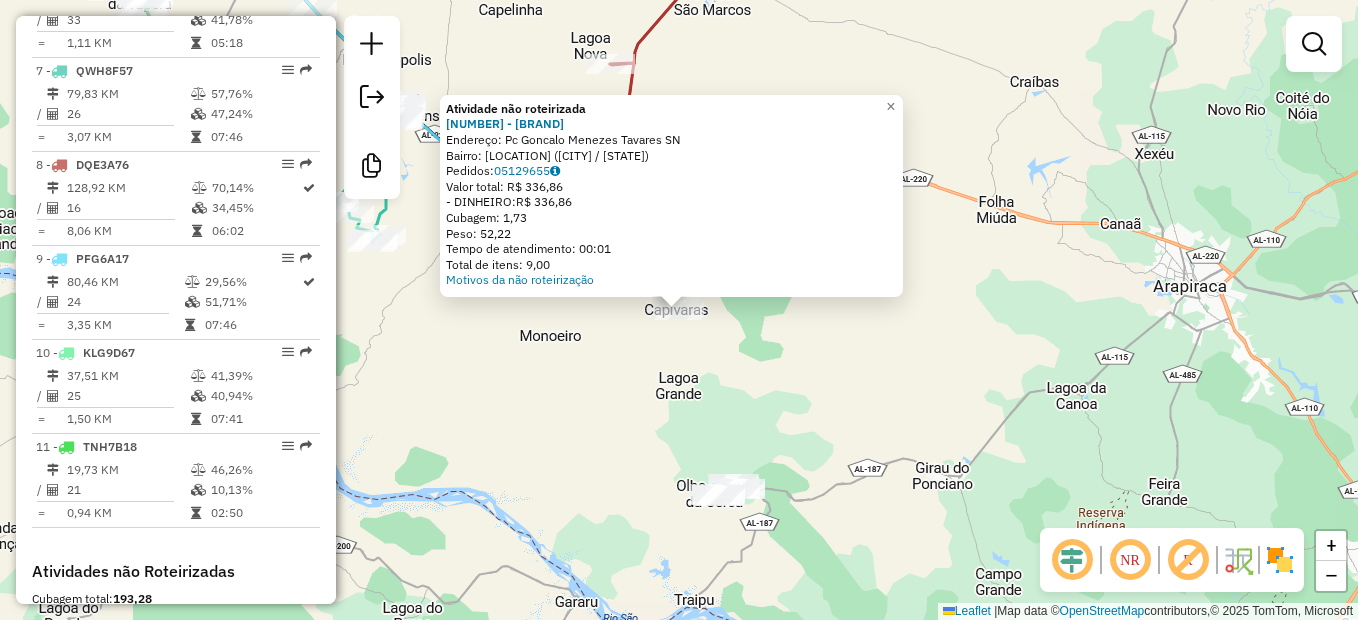 click on "Atividade não roteirizada [NUMBER] - [BRAND] Endereço: [LOCATION] Bairro: [LOCATION] ([CITY] / [STATE]) Pedidos: [ORDER_ID] Valor total: [PRICE] - DINHEIRO: [PRICE] Cubagem: [NUMBER] Peso: [NUMBER] Tempo de atendimento: [TIME] Total de itens: [NUMBER] Motivos da não roteirização × Janela de atendimento Grade de atendimento Capacidade Transportadoras Veículos Cliente Pedidos Rotas Selecione os dias de semana para filtrar as janelas de atendimento Seg Ter Qua Qui Sex Sáb Dom Informe o período da janela de atendimento: De: Até: Filtrar exatamente a janela do cliente Considerar janela de atendimento padrão Selecione os dias de semana para filtrar as grades de atendimento Seg Ter Qua Qui Sex Sáb Dom Considerar clientes sem dia de atendimento cadastrado Clientes fora do dia de atendimento selecionado Filtrar as atividades entre os valores definidos abaixo: Peso mínimo: Peso máximo: Cubagem mínima: Cubagem máxima: De: Até: De: +" 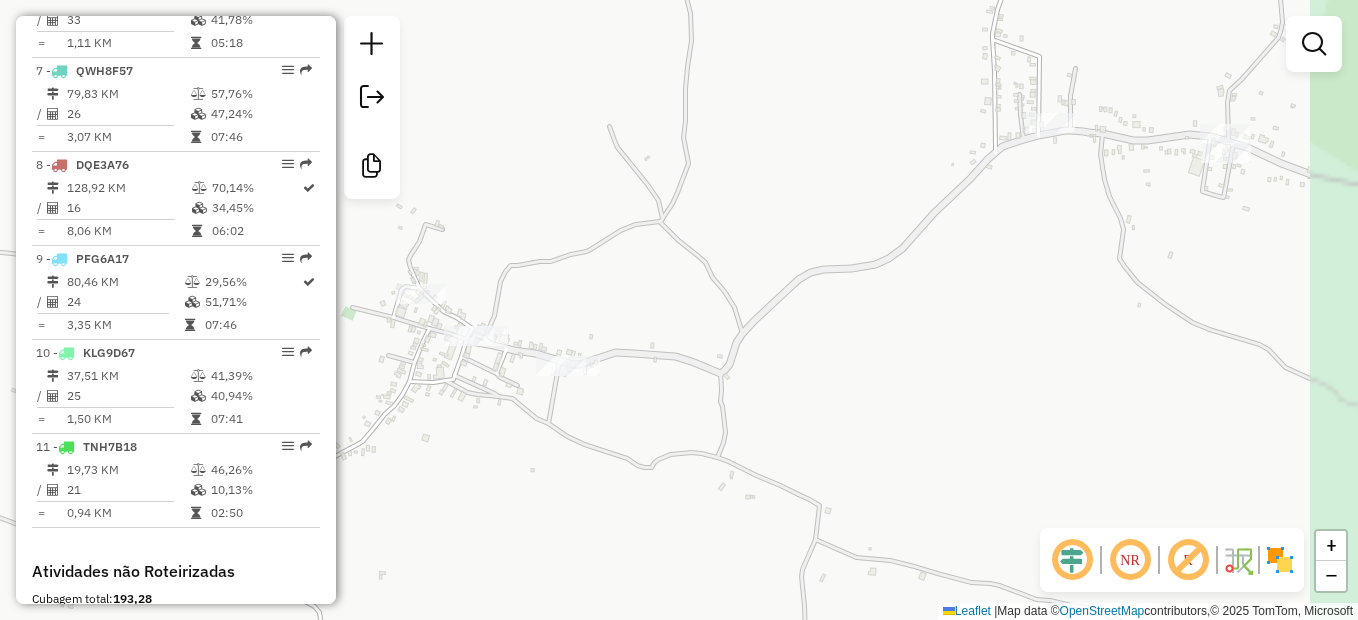 drag, startPoint x: 584, startPoint y: 327, endPoint x: 709, endPoint y: 302, distance: 127.47549 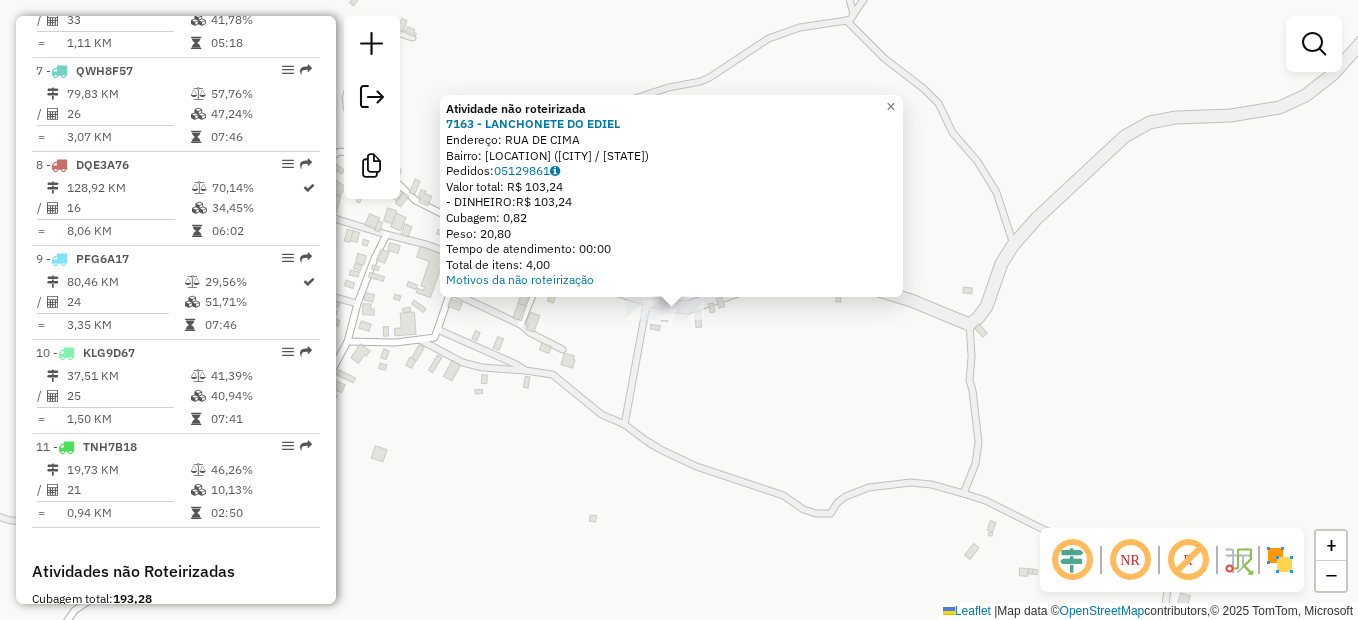 click 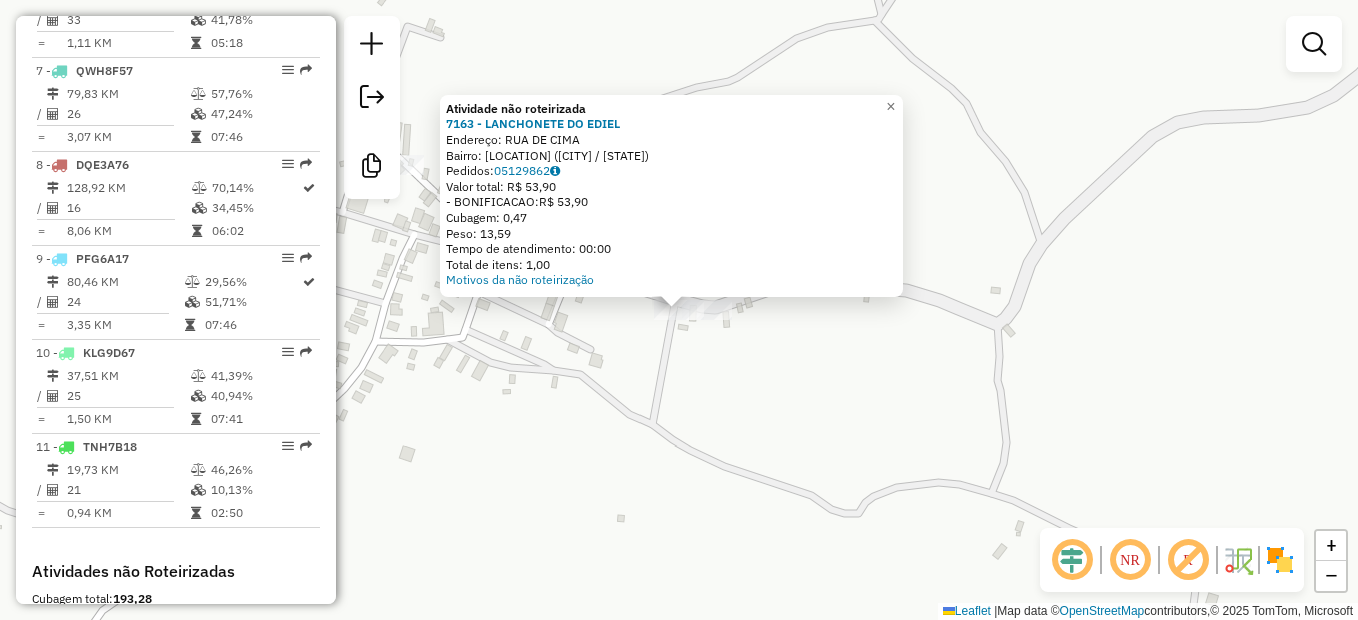 click on "Atividade não roteirizada [NUMBER] - [BRAND] Endereço: [LOCATION] Bairro: [LOCATION] ([CITY] / [STATE]) Pedidos: [ORDER_ID] Valor total: [PRICE] - BONIFICACAO: [PRICE] Cubagem: [NUMBER] Peso: [NUMBER] Tempo de atendimento: [TIME] Total de itens: [NUMBER] Motivos da não roteirização × Janela de atendimento Grade de atendimento Capacidade Transportadoras Veículos Cliente Pedidos Rotas Selecione os dias de semana para filtrar as janelas de atendimento Seg Ter Qua Qui Sex Sáb Dom Informe o período da janela de atendimento: De: Até: Filtrar exatamente a janela do cliente Considerar janela de atendimento padrão Selecione os dias de semana para filtrar as grades de atendimento Seg Ter Qua Qui Sex Sáb Dom Considerar clientes sem dia de atendimento cadastrado Clientes fora do dia de atendimento selecionado Filtrar as atividades entre os valores definidos abaixo: Peso mínimo: Peso máximo: Cubagem mínima: Cubagem máxima: De: Até: De: +" 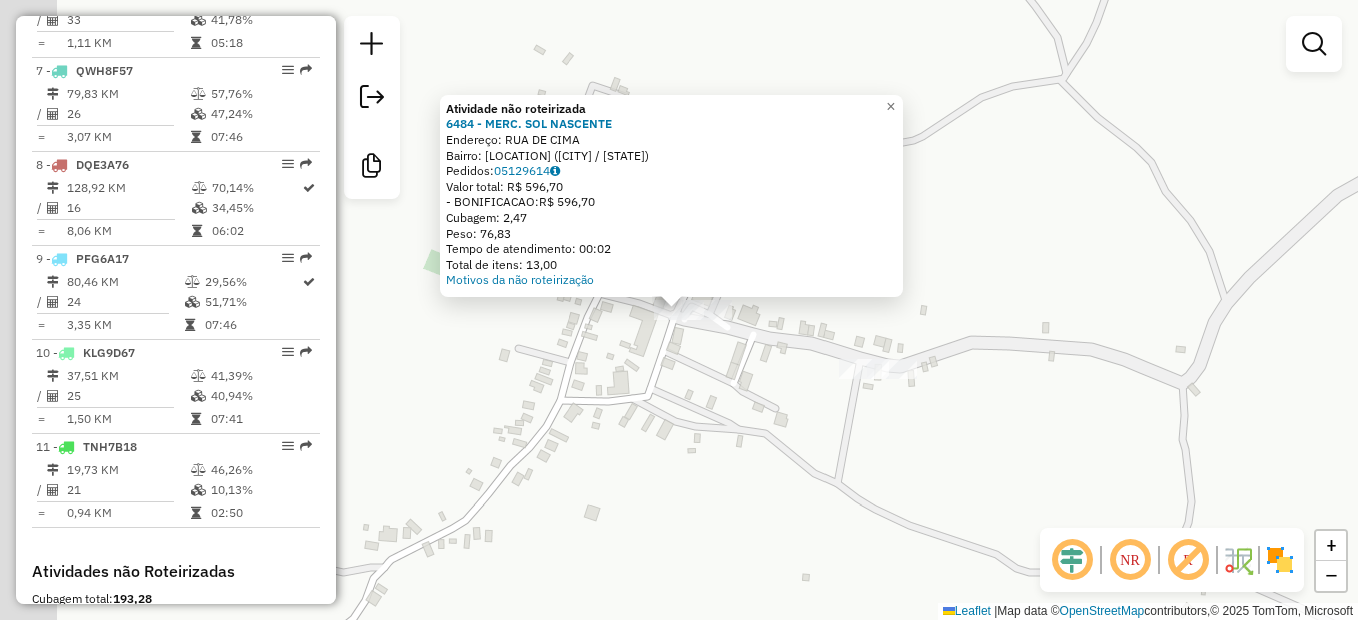 click on "Atividade não roteirizada [NUMBER] - [BRAND] Endereço: [LOCATION] Bairro: [LOCATION] ([CITY] / [STATE]) Pedidos: [ORDER_ID] Valor total: [PRICE] - BONIFICACAO: [PRICE] Cubagem: [NUMBER] Peso: [NUMBER] Tempo de atendimento: [TIME] Total de itens: [NUMBER] Motivos da não roteirização × Janela de atendimento Grade de atendimento Capacidade Transportadoras Veículos Cliente Pedidos Rotas Selecione os dias de semana para filtrar as janelas de atendimento Seg Ter Qua Qui Sex Sáb Dom Informe o período da janela de atendimento: De: Até: Filtrar exatamente a janela do cliente Considerar janela de atendimento padrão Selecione os dias de semana para filtrar as grades de atendimento Seg Ter Qua Qui Sex Sáb Dom Considerar clientes sem dia de atendimento cadastrado Clientes fora do dia de atendimento selecionado Filtrar as atividades entre os valores definidos abaixo: Peso mínimo: Peso máximo: Cubagem mínima: Cubagem máxima: De: Até: De:" 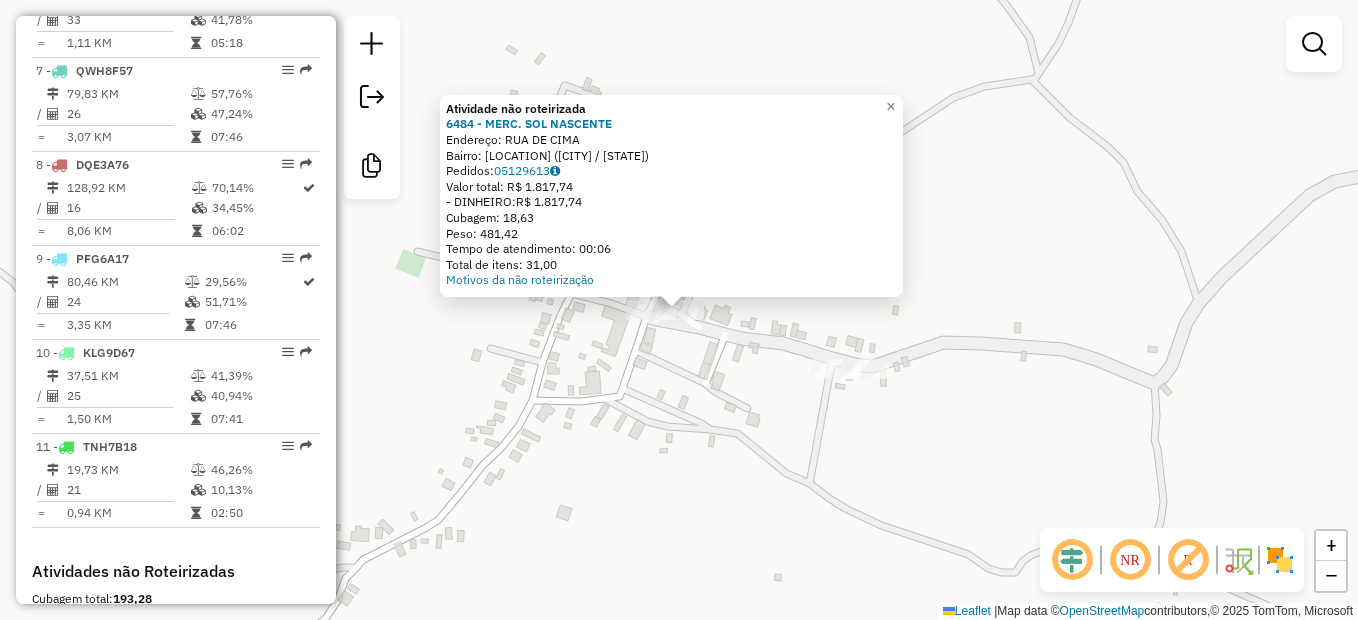 click on "Atividade não roteirizada [NUMBER] - [BRAND] Endereço: [LOCATION] Bairro: [LOCATION] ([CITY] / [STATE]) Pedidos: [ORDER_ID] Valor total: [PRICE] - DINHEIRO: [PRICE] Cubagem: [NUMBER] Peso: [NUMBER] Tempo de atendimento: [TIME] Total de itens: [NUMBER] Motivos da não roteirização × Janela de atendimento Grade de atendimento Capacidade Transportadoras Veículos Cliente Pedidos Rotas Selecione os dias de semana para filtrar as janelas de atendimento Seg Ter Qua Qui Sex Sáb Dom Informe o período da janela de atendimento: De: Até: Filtrar exatamente a janela do cliente Considerar janela de atendimento padrão Selecione os dias de semana para filtrar as grades de atendimento Seg Ter Qua Qui Sex Sáb Dom Considerar clientes sem dia de atendimento cadastrado Clientes fora do dia de atendimento selecionado Filtrar as atividades entre os valores definidos abaixo: Peso mínimo: Peso máximo: Cubagem mínima: Cubagem máxima: De: Até: +" 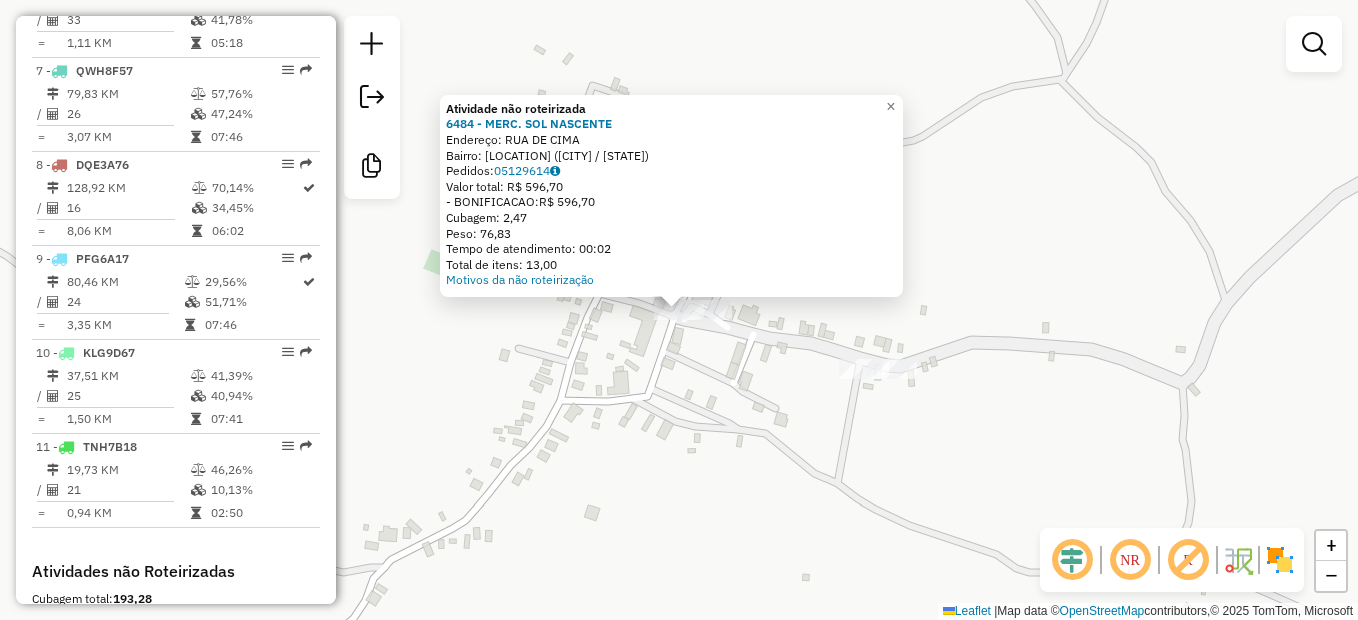 click on "Atividade não roteirizada [NUMBER] - [BRAND] Endereço: [LOCATION] Bairro: [LOCATION] ([CITY] / [STATE]) Pedidos: [ORDER_ID] Valor total: [PRICE] - BONIFICACAO: [PRICE] Cubagem: [NUMBER] Peso: [NUMBER] Tempo de atendimento: [TIME] Total de itens: [NUMBER] Motivos da não roteirização × Janela de atendimento Grade de atendimento Capacidade Transportadoras Veículos Cliente Pedidos Rotas Selecione os dias de semana para filtrar as janelas de atendimento Seg Ter Qua Qui Sex Sáb Dom Informe o período da janela de atendimento: De: Até: Filtrar exatamente a janela do cliente Considerar janela de atendimento padrão Selecione os dias de semana para filtrar as grades de atendimento Seg Ter Qua Qui Sex Sáb Dom Considerar clientes sem dia de atendimento cadastrado Clientes fora do dia de atendimento selecionado Filtrar as atividades entre os valores definidos abaixo: Peso mínimo: Peso máximo: Cubagem mínima: Cubagem máxima: De: Até: De:" 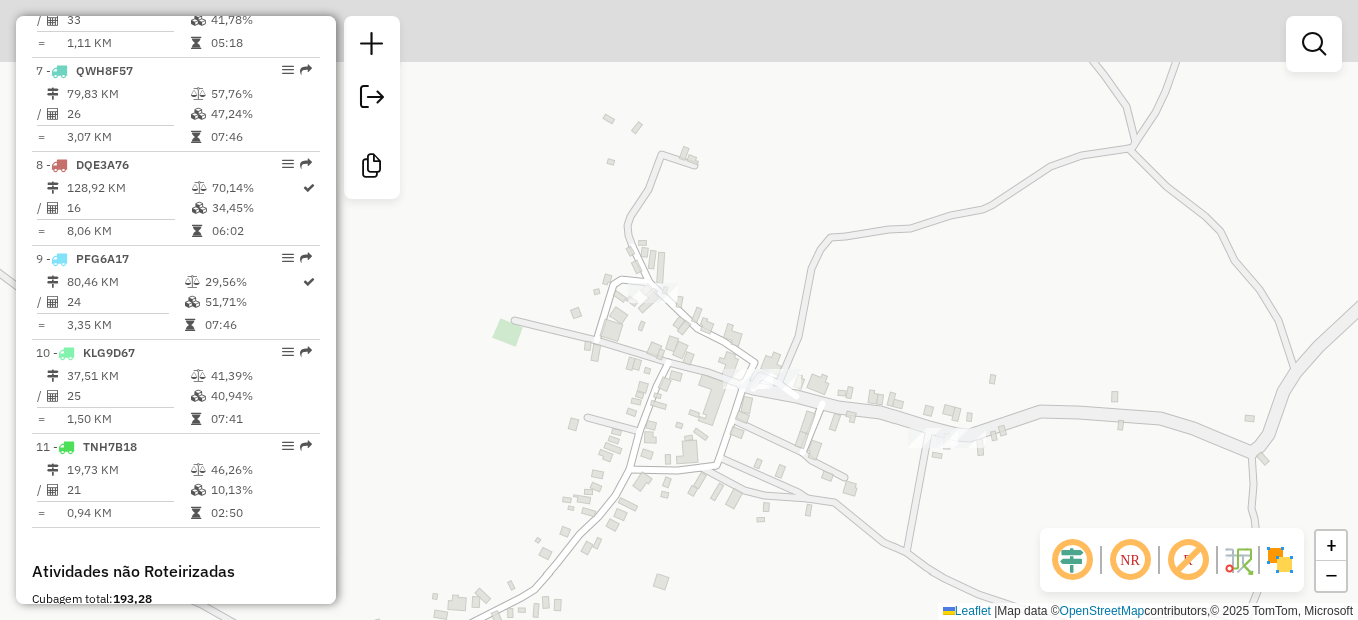 drag, startPoint x: 610, startPoint y: 380, endPoint x: 626, endPoint y: 364, distance: 22.627417 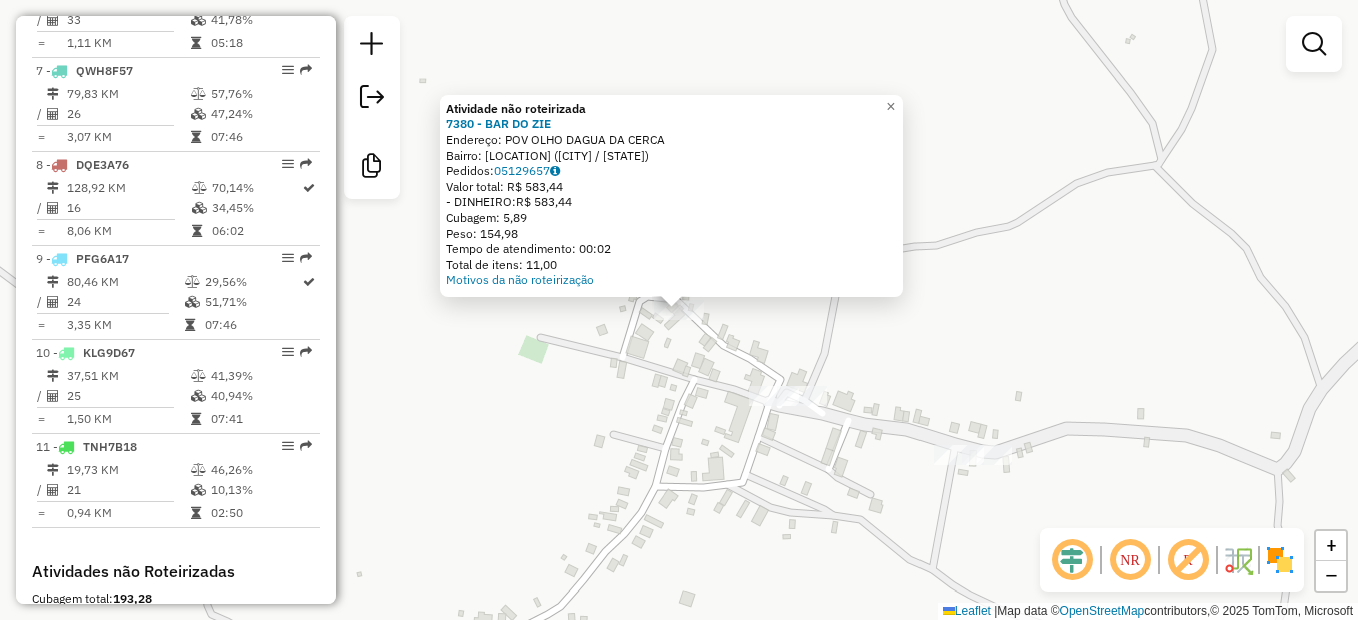 click on "Atividade não roteirizada [NUMBER] - [BRAND] Endereço: POV [LOCATION] Bairro: [LOCATION] ([CITY] / [STATE]) Pedidos: [ORDER_ID] Valor total: [PRICE] - DINHEIRO: [PRICE] Cubagem: [NUMBER] Peso: [NUMBER] Tempo de atendimento: [TIME] Total de itens: [NUMBER] Motivos da não roteirização × Janela de atendimento Grade de atendimento Capacidade Transportadoras Veículos Cliente Pedidos Rotas Selecione os dias de semana para filtrar as janelas de atendimento Seg Ter Qua Qui Sex Sáb Dom Informe o período da janela de atendimento: De: Até: Filtrar exatamente a janela do cliente Considerar janela de atendimento padrão Selecione os dias de semana para filtrar as grades de atendimento Seg Ter Qua Qui Sex Sáb Dom Considerar clientes sem dia de atendimento cadastrado Clientes fora do dia de atendimento selecionado Filtrar as atividades entre os valores definidos abaixo: Peso mínimo: Peso máximo: Cubagem mínima: Cubagem máxima: De: Até: De:" 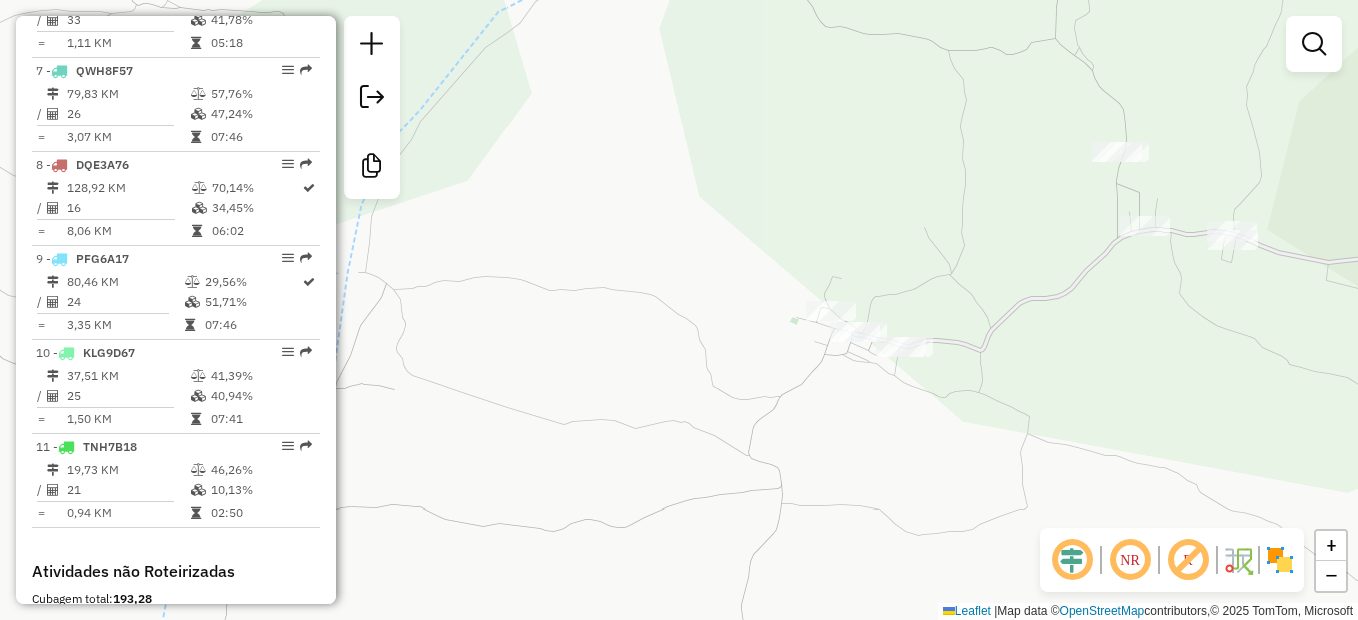 drag, startPoint x: 1026, startPoint y: 311, endPoint x: 688, endPoint y: 451, distance: 365.84695 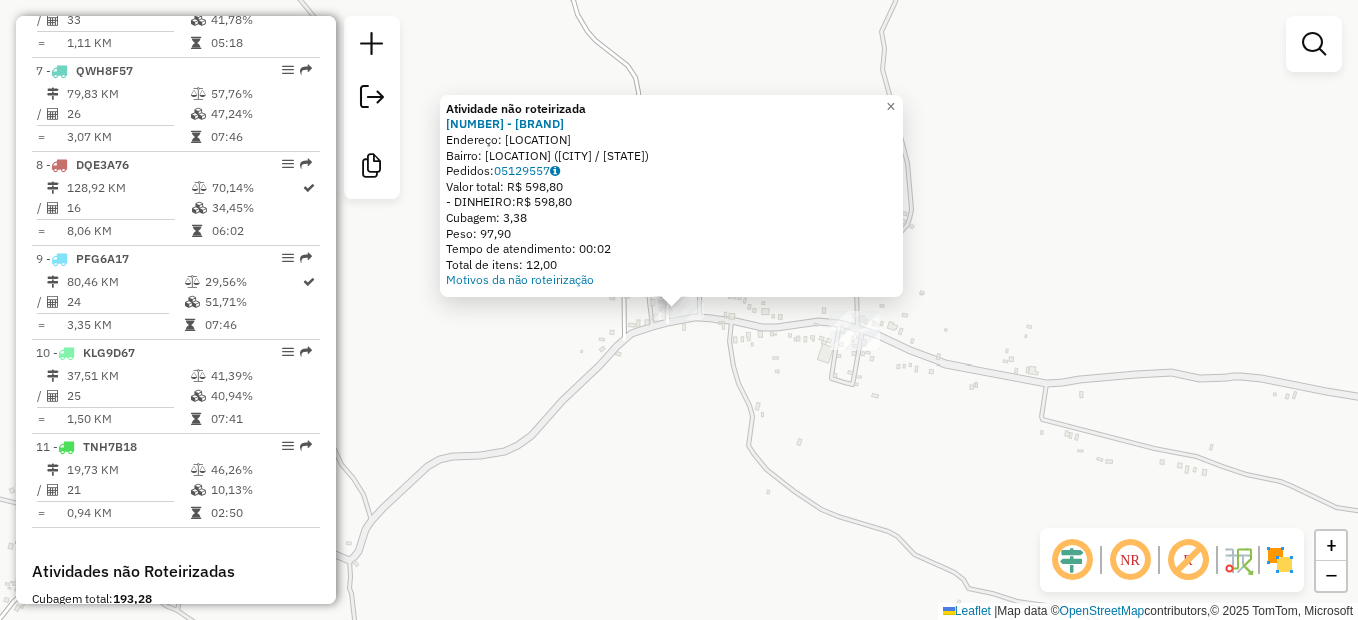 click on "Atividade não roteirizada 7150 - MERCADINHO QUIXABENS  Endereço: [ADDRESS]   Bairro: [NEIGHBORHOOD]   Pedidos:  [ORDER_ID]   Valor total: R$ 598,80   - DINHEIRO:  R$ 598,80   Cubagem: 3,38   Peso: 97,90   Tempo de atendimento: 00:02   Total de itens: 12,00  Motivos da não roteirização × Janela de atendimento Grade de atendimento Capacidade Transportadoras Veículos Cliente Pedidos  Rotas Selecione os dias de semana para filtrar as janelas de atendimento  Seg   Ter   Qua   Qui   Sex   Sáb   Dom  Informe o período da janela de atendimento: De: Até:  Filtrar exatamente a janela do cliente  Considerar janela de atendimento padrão  Selecione os dias de semana para filtrar as grades de atendimento  Seg   Ter   Qua   Qui   Sex   Sáb   Dom   Considerar clientes sem dia de atendimento cadastrado  Clientes fora do dia de atendimento selecionado Filtrar as atividades entre os valores definidos abaixo:  Peso mínimo:   Peso máximo:   Cubagem mínima:   Cubagem máxima:   De:   Até:   De:   Até:  Nome: +" 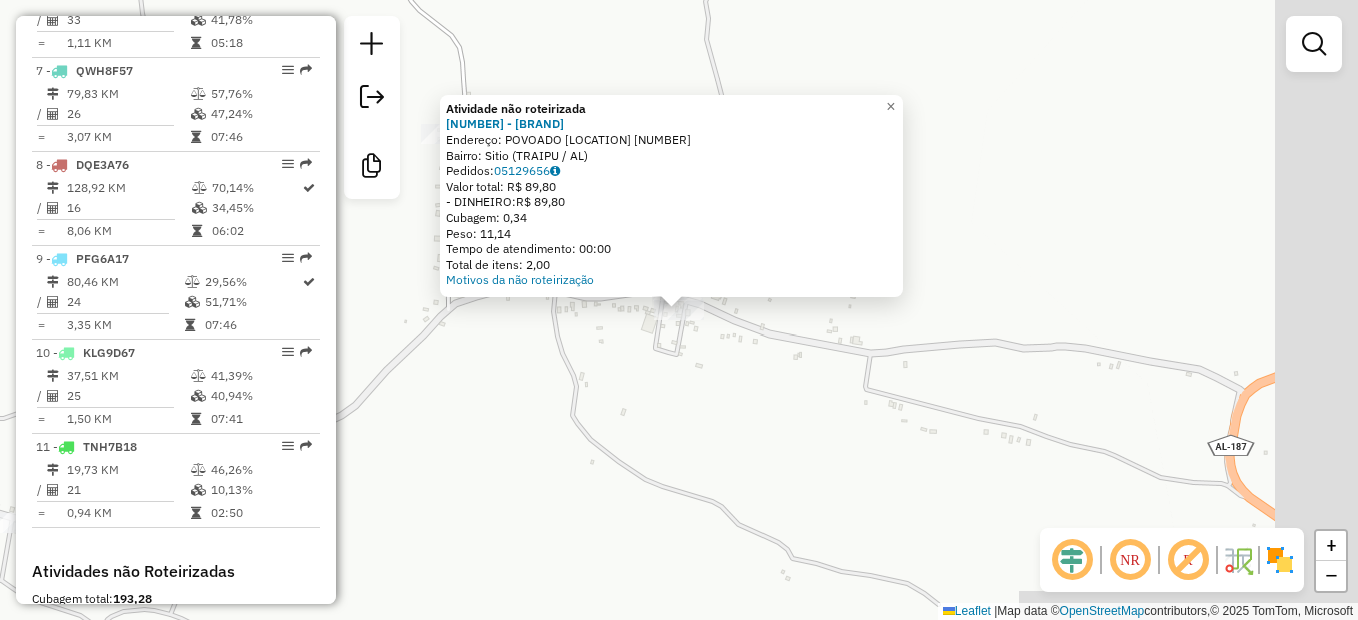 click on "Atividade não roteirizada [NUMBER] - [BRAND] Endereço: [LOCATION] Bairro: [LOCATION] ([CITY] / [STATE]) Pedidos: [ORDER_ID] Valor total: [PRICE] - DINHEIRO: [PRICE] Cubagem: [NUMBER] Peso: [NUMBER] Tempo de atendimento: [TIME] Total de itens: [NUMBER] Motivos da não roteirização × Janela de atendimento Grade de atendimento Capacidade Transportadoras Veículos Cliente Pedidos Rotas Selecione os dias de semana para filtrar as janelas de atendimento Seg Ter Qua Qui Sex Sáb Dom Informe o período da janela de atendimento: De: Até: Filtrar exatamente a janela do cliente Considerar janela de atendimento padrão Selecione os dias de semana para filtrar as grades de atendimento Seg Ter Qua Qui Sex Sáb Dom Considerar clientes sem dia de atendimento cadastrado Clientes fora do dia de atendimento selecionado Filtrar as atividades entre os valores definidos abaixo: Peso mínimo: Peso máximo: Cubagem mínima: Cubagem máxima: De: Até: +" 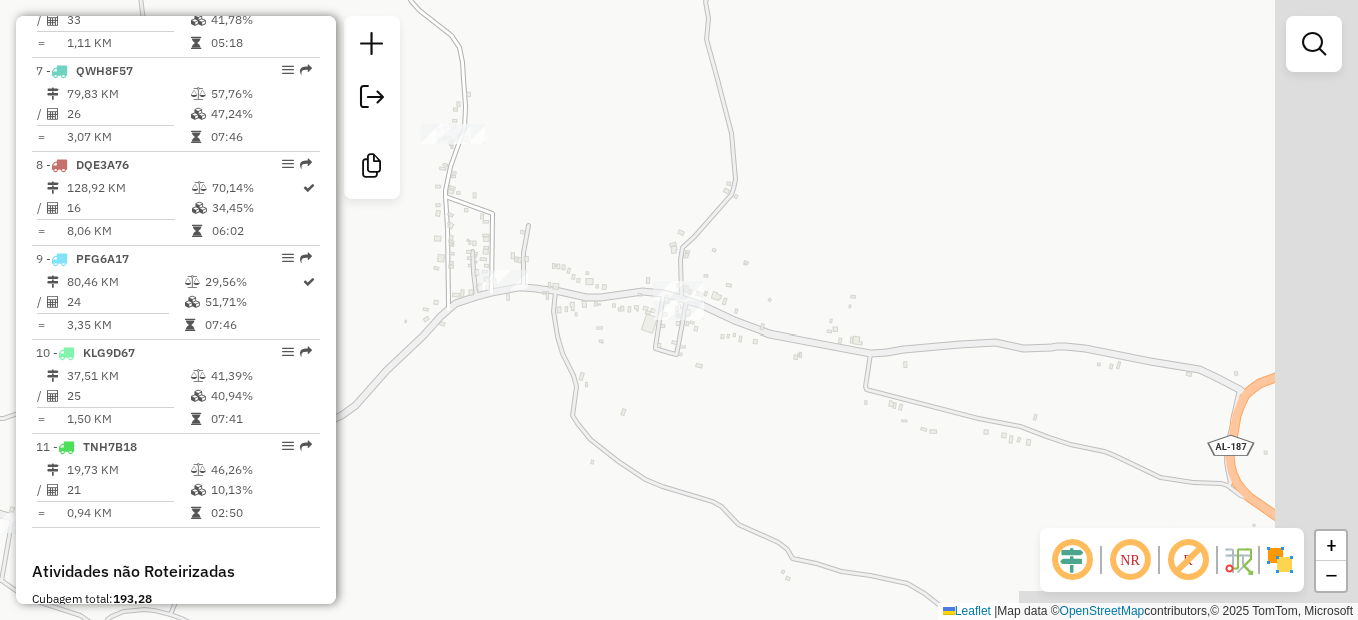 click on "Janela de atendimento Grade de atendimento Capacidade Transportadoras Veículos Cliente Pedidos  Rotas Selecione os dias de semana para filtrar as janelas de atendimento  Seg   Ter   Qua   Qui   Sex   Sáb   Dom  Informe o período da janela de atendimento: De: Até:  Filtrar exatamente a janela do cliente  Considerar janela de atendimento padrão  Selecione os dias de semana para filtrar as grades de atendimento  Seg   Ter   Qua   Qui   Sex   Sáb   Dom   Considerar clientes sem dia de atendimento cadastrado  Clientes fora do dia de atendimento selecionado Filtrar as atividades entre os valores definidos abaixo:  Peso mínimo:   Peso máximo:   Cubagem mínima:   Cubagem máxima:   De:   Até:  Filtrar as atividades entre o tempo de atendimento definido abaixo:  De:   Até:   Considerar capacidade total dos clientes não roteirizados Transportadora: Selecione um ou mais itens Tipo de veículo: Selecione um ou mais itens Veículo: Selecione um ou mais itens Motorista: Selecione um ou mais itens Nome: Rótulo:" 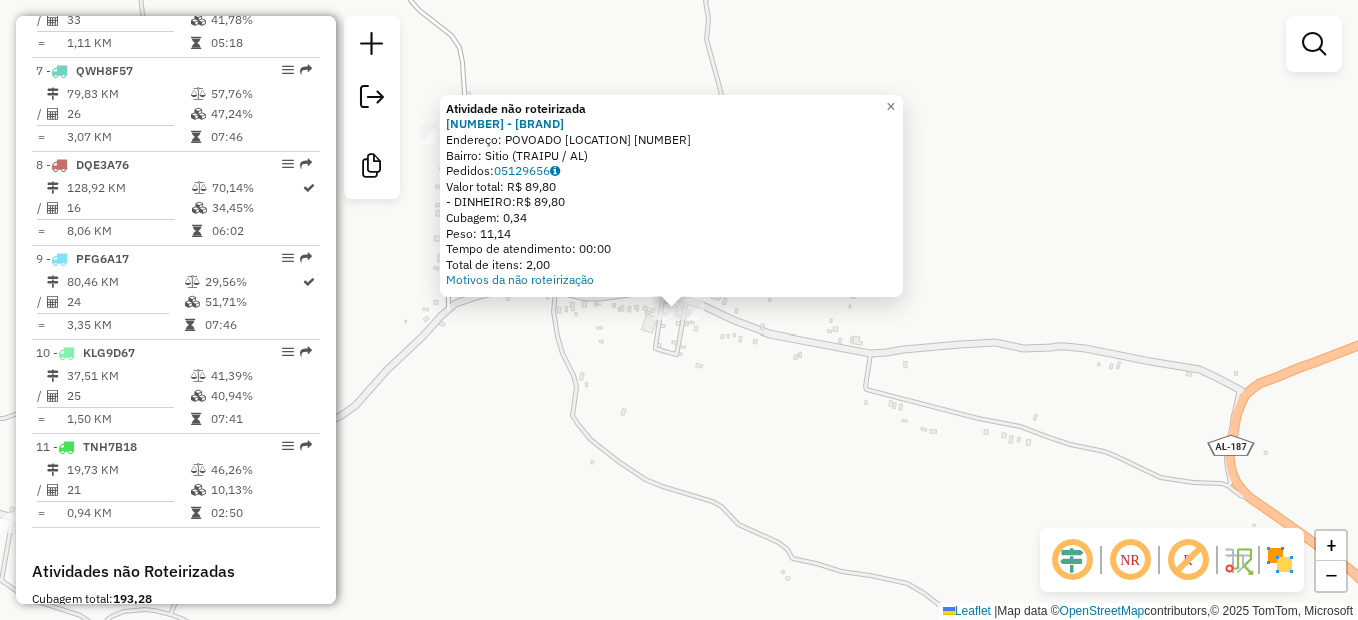 click on "Atividade não roteirizada [NUMBER] - [BRAND] Endereço: [LOCATION] Bairro: [LOCATION] ([CITY] / [STATE]) Pedidos: [ORDER_ID] Valor total: [PRICE] - DINHEIRO: [PRICE] Cubagem: [NUMBER] Peso: [NUMBER] Tempo de atendimento: [TIME] Total de itens: [NUMBER] Motivos da não roteirização × Janela de atendimento Grade de atendimento Capacidade Transportadoras Veículos Cliente Pedidos Rotas Selecione os dias de semana para filtrar as janelas de atendimento Seg Ter Qua Qui Sex Sáb Dom Informe o período da janela de atendimento: De: Até: Filtrar exatamente a janela do cliente Considerar janela de atendimento padrão Selecione os dias de semana para filtrar as grades de atendimento Seg Ter Qua Qui Sex Sáb Dom Considerar clientes sem dia de atendimento cadastrado Clientes fora do dia de atendimento selecionado Filtrar as atividades entre os valores definidos abaixo: Peso mínimo: Peso máximo: Cubagem mínima: Cubagem máxima: De: Até: +" 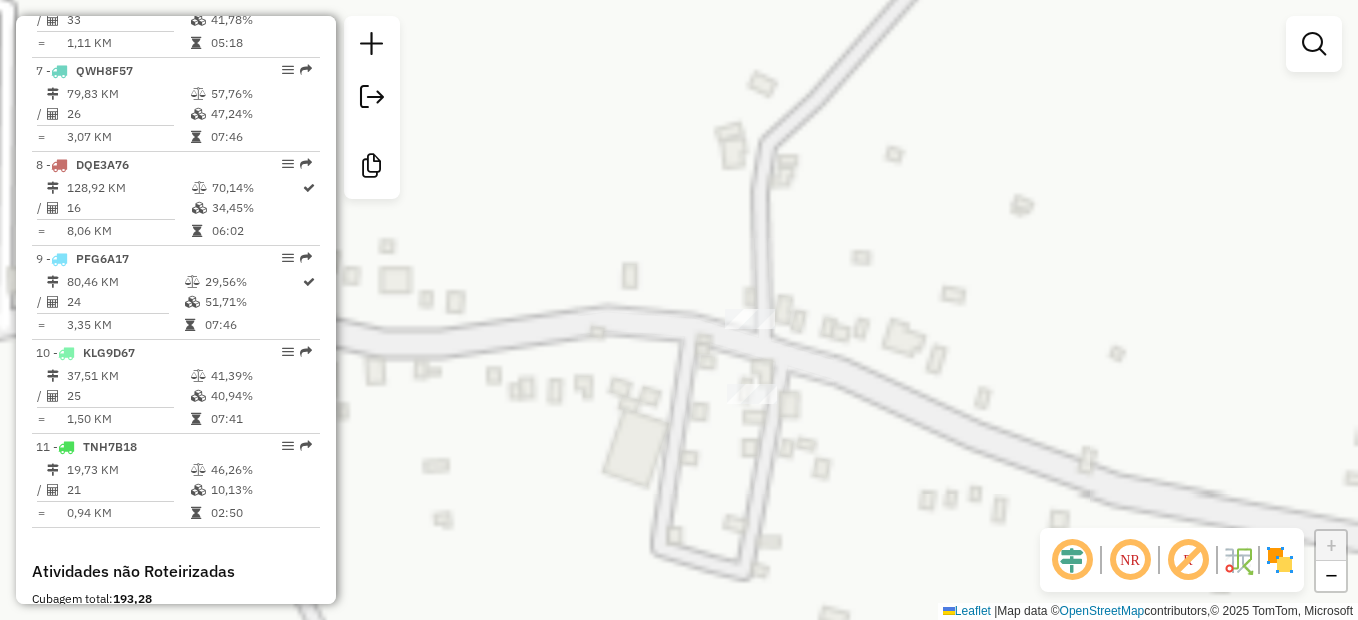 click on "Janela de atendimento Grade de atendimento Capacidade Transportadoras Veículos Cliente Pedidos  Rotas Selecione os dias de semana para filtrar as janelas de atendimento  Seg   Ter   Qua   Qui   Sex   Sáb   Dom  Informe o período da janela de atendimento: De: Até:  Filtrar exatamente a janela do cliente  Considerar janela de atendimento padrão  Selecione os dias de semana para filtrar as grades de atendimento  Seg   Ter   Qua   Qui   Sex   Sáb   Dom   Considerar clientes sem dia de atendimento cadastrado  Clientes fora do dia de atendimento selecionado Filtrar as atividades entre os valores definidos abaixo:  Peso mínimo:   Peso máximo:   Cubagem mínima:   Cubagem máxima:   De:   Até:  Filtrar as atividades entre o tempo de atendimento definido abaixo:  De:   Até:   Considerar capacidade total dos clientes não roteirizados Transportadora: Selecione um ou mais itens Tipo de veículo: Selecione um ou mais itens Veículo: Selecione um ou mais itens Motorista: Selecione um ou mais itens Nome: Rótulo:" 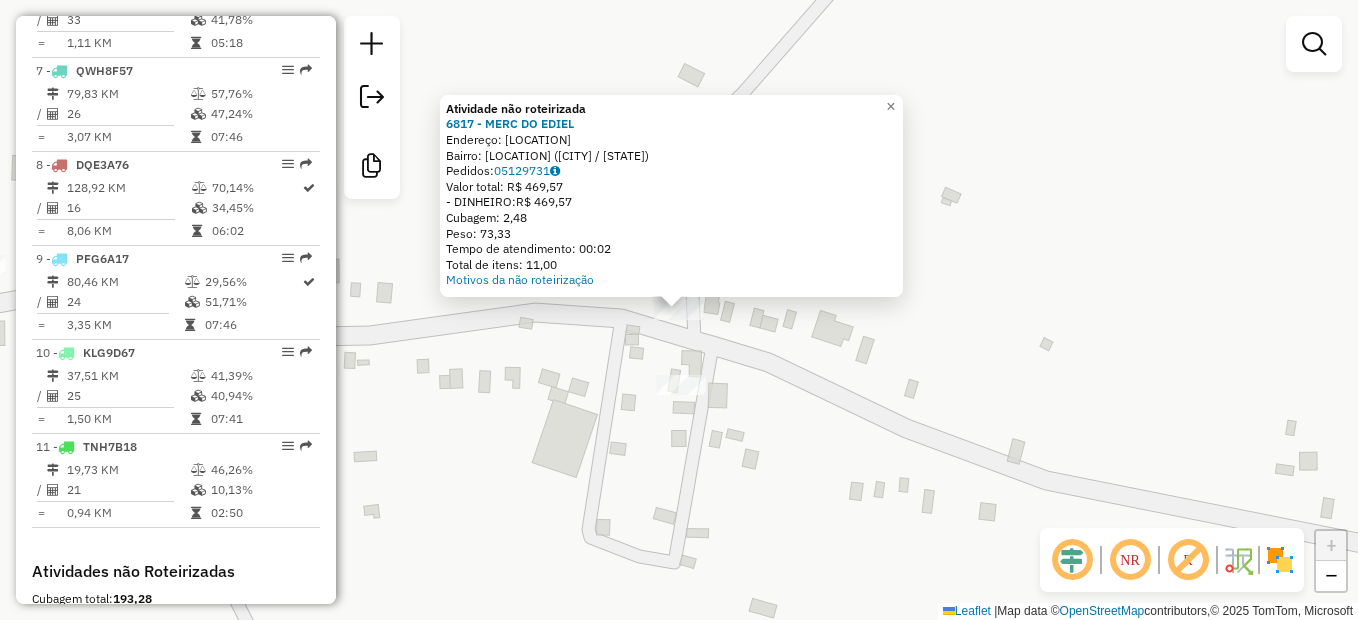 click on "Atividade não roteirizada [NUMBER] - [BRAND] Endereço: [LOCATION] Bairro: [LOCATION] ([CITY] / [STATE]) Pedidos: [ORDER_ID] Valor total: [PRICE] - DINHEIRO: [PRICE] Cubagem: [NUMBER] Peso: [NUMBER] Tempo de atendimento: [TIME] Total de itens: [NUMBER] Motivos da não roteirização × Janela de atendimento Grade de atendimento Capacidade Transportadoras Veículos Cliente Pedidos Rotas Selecione os dias de semana para filtrar as janelas de atendimento Seg Ter Qua Qui Sex Sáb Dom Informe o período da janela de atendimento: De: Até: Filtrar exatamente a janela do cliente Considerar janela de atendimento padrão Selecione os dias de semana para filtrar as grades de atendimento Seg Ter Qua Qui Sex Sáb Dom Considerar clientes sem dia de atendimento cadastrado Clientes fora do dia de atendimento selecionado Filtrar as atividades entre os valores definidos abaixo: Peso mínimo: Peso máximo: Cubagem mínima: Cubagem máxima: De: Até:" 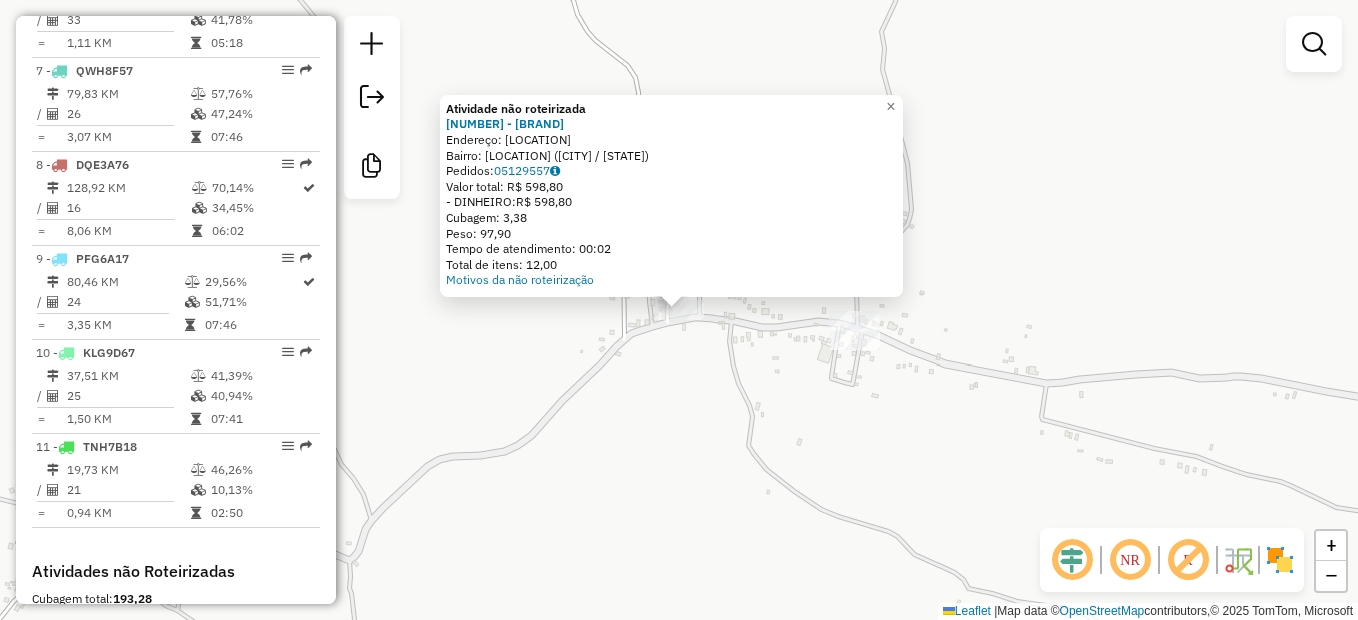 click on "Atividade não roteirizada 7150 - MERCADINHO QUIXABENS  Endereço: [ADDRESS]   Bairro: [NEIGHBORHOOD]   Pedidos:  [ORDER_ID]   Valor total: R$ 598,80   - DINHEIRO:  R$ 598,80   Cubagem: 3,38   Peso: 97,90   Tempo de atendimento: 00:02   Total de itens: 12,00  Motivos da não roteirização × Janela de atendimento Grade de atendimento Capacidade Transportadoras Veículos Cliente Pedidos  Rotas Selecione os dias de semana para filtrar as janelas de atendimento  Seg   Ter   Qua   Qui   Sex   Sáb   Dom  Informe o período da janela de atendimento: De: Até:  Filtrar exatamente a janela do cliente  Considerar janela de atendimento padrão  Selecione os dias de semana para filtrar as grades de atendimento  Seg   Ter   Qua   Qui   Sex   Sáb   Dom   Considerar clientes sem dia de atendimento cadastrado  Clientes fora do dia de atendimento selecionado Filtrar as atividades entre os valores definidos abaixo:  Peso mínimo:   Peso máximo:   Cubagem mínima:   Cubagem máxima:   De:   Até:   De:   Até:  Nome: +" 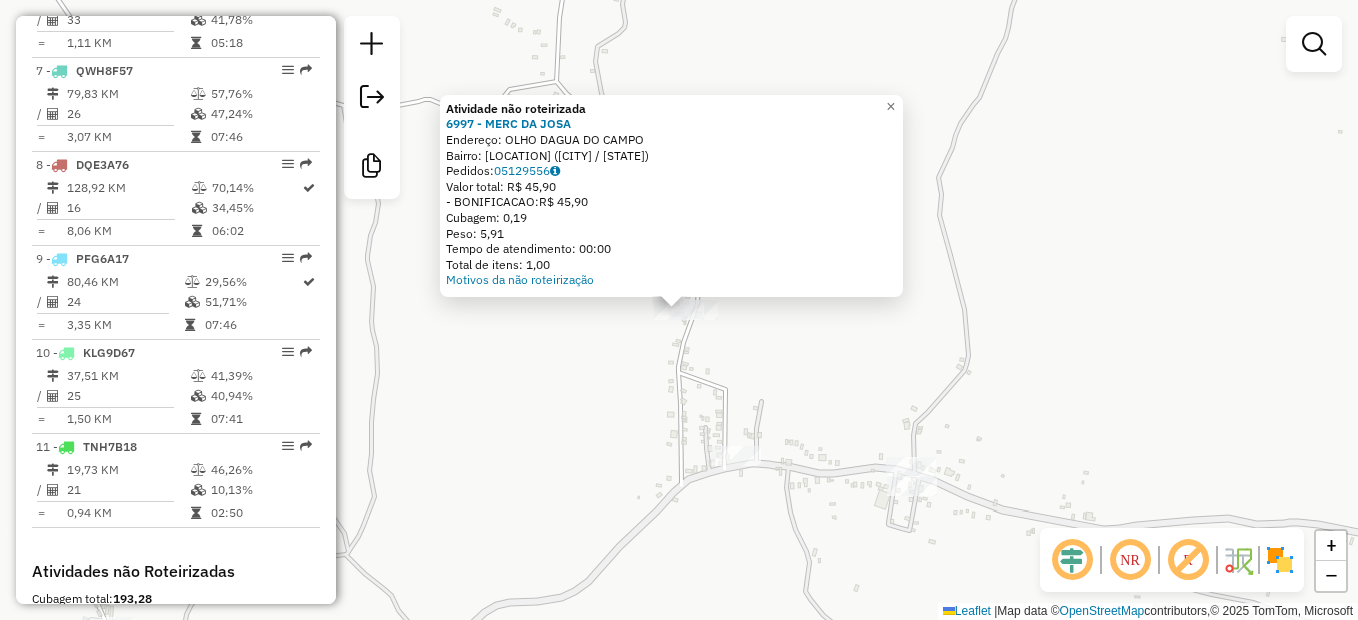 click on "Atividade não roteirizada [NUMBER] - [BRAND] Endereço: [LOCATION] Bairro: [LOCATION] ([CITY] / [STATE]) Pedidos: [ORDER_ID] Valor total: [PRICE] - BONIFICACAO: [PRICE] Cubagem: [NUMBER] Peso: [NUMBER] Tempo de atendimento: [TIME] Total de itens: [NUMBER] Motivos da não roteirização × Janela de atendimento Grade de atendimento Capacidade Transportadoras Veículos Cliente Pedidos Rotas Selecione os dias de semana para filtrar as janelas de atendimento Seg Ter Qua Qui Sex Sáb Dom Informe o período da janela de atendimento: De: Até: Filtrar exatamente a janela do cliente Considerar janela de atendimento padrão Selecione os dias de semana para filtrar as grades de atendimento Seg Ter Qua Qui Sex Sáb Dom Considerar clientes sem dia de atendimento cadastrado Clientes fora do dia de atendimento selecionado Filtrar as atividades entre os valores definidos abaixo: Peso mínimo: Peso máximo: Cubagem mínima: Cubagem máxima: De: Até: De: +" 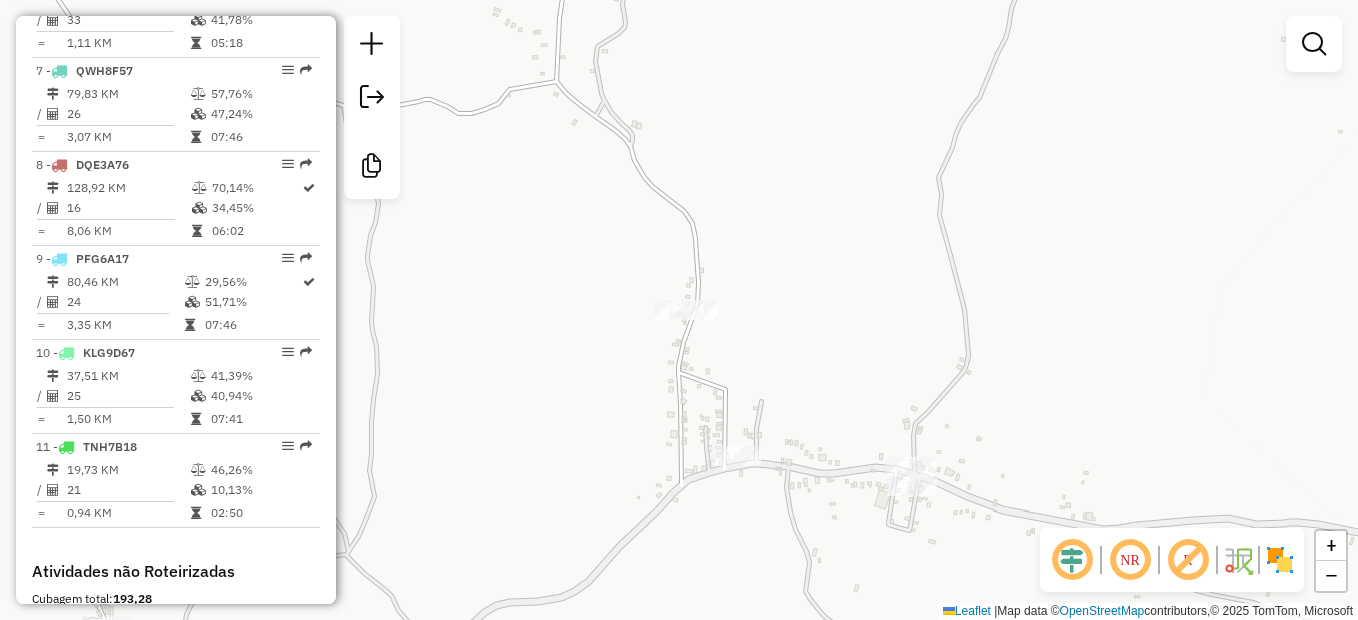 click 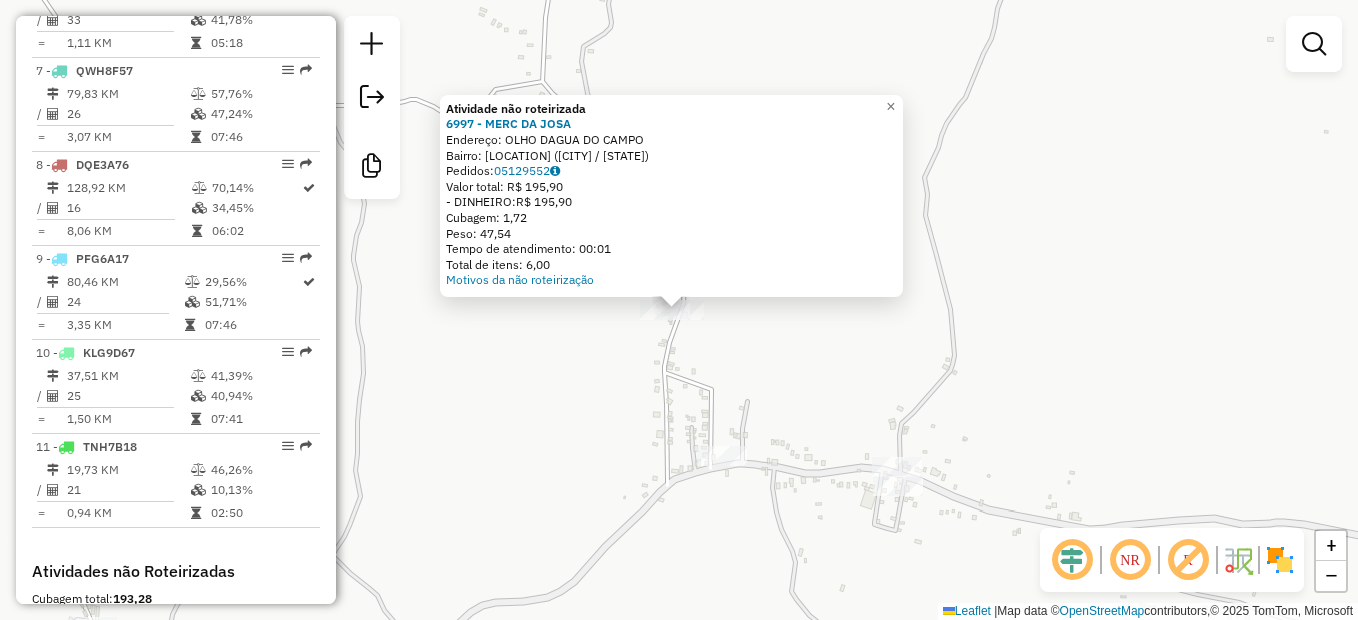 click on "Atividade não roteirizada [NUMBER] - [BRAND] Endereço: [LOCATION] Bairro: [LOCATION] ([CITY] / [STATE]) Pedidos: [ORDER_ID] Valor total: [PRICE] - DINHEIRO: [PRICE] Cubagem: [NUMBER] Peso: [NUMBER] Tempo de atendimento: [TIME] Total de itens: [NUMBER] Motivos da não roteirização × Janela de atendimento Grade de atendimento Capacidade Transportadoras Veículos Cliente Pedidos Rotas Selecione os dias de semana para filtrar as janelas de atendimento Seg Ter Qua Qui Sex Sáb Dom Informe o período da janela de atendimento: De: Até: Filtrar exatamente a janela do cliente Considerar janela de atendimento padrão Selecione os dias de semana para filtrar as grades de atendimento Seg Ter Qua Qui Sex Sáb Dom Considerar clientes sem dia de atendimento cadastrado Clientes fora do dia de atendimento selecionado Filtrar as atividades entre os valores definidos abaixo: Peso mínimo: Peso máximo: Cubagem mínima: Cubagem máxima: De: Até: De: +" 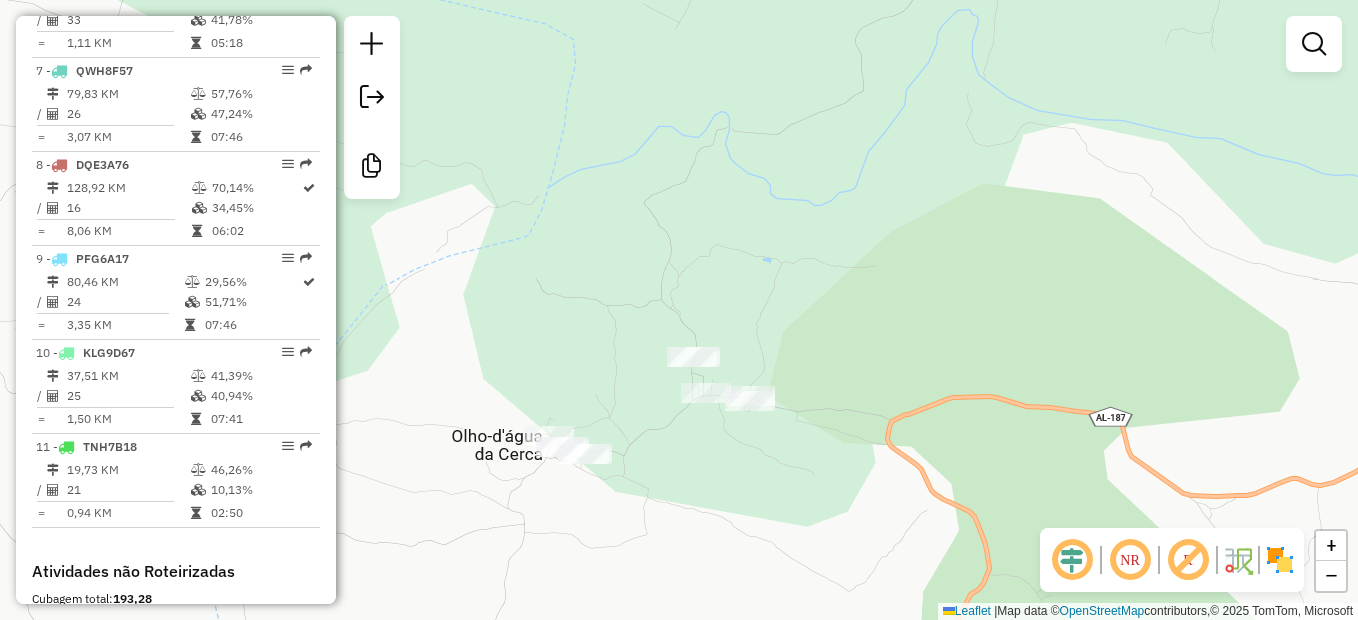 click on "Janela de atendimento Grade de atendimento Capacidade Transportadoras Veículos Cliente Pedidos  Rotas Selecione os dias de semana para filtrar as janelas de atendimento  Seg   Ter   Qua   Qui   Sex   Sáb   Dom  Informe o período da janela de atendimento: De: Até:  Filtrar exatamente a janela do cliente  Considerar janela de atendimento padrão  Selecione os dias de semana para filtrar as grades de atendimento  Seg   Ter   Qua   Qui   Sex   Sáb   Dom   Considerar clientes sem dia de atendimento cadastrado  Clientes fora do dia de atendimento selecionado Filtrar as atividades entre os valores definidos abaixo:  Peso mínimo:   Peso máximo:   Cubagem mínima:   Cubagem máxima:   De:   Até:  Filtrar as atividades entre o tempo de atendimento definido abaixo:  De:   Até:   Considerar capacidade total dos clientes não roteirizados Transportadora: Selecione um ou mais itens Tipo de veículo: Selecione um ou mais itens Veículo: Selecione um ou mais itens Motorista: Selecione um ou mais itens Nome: Rótulo:" 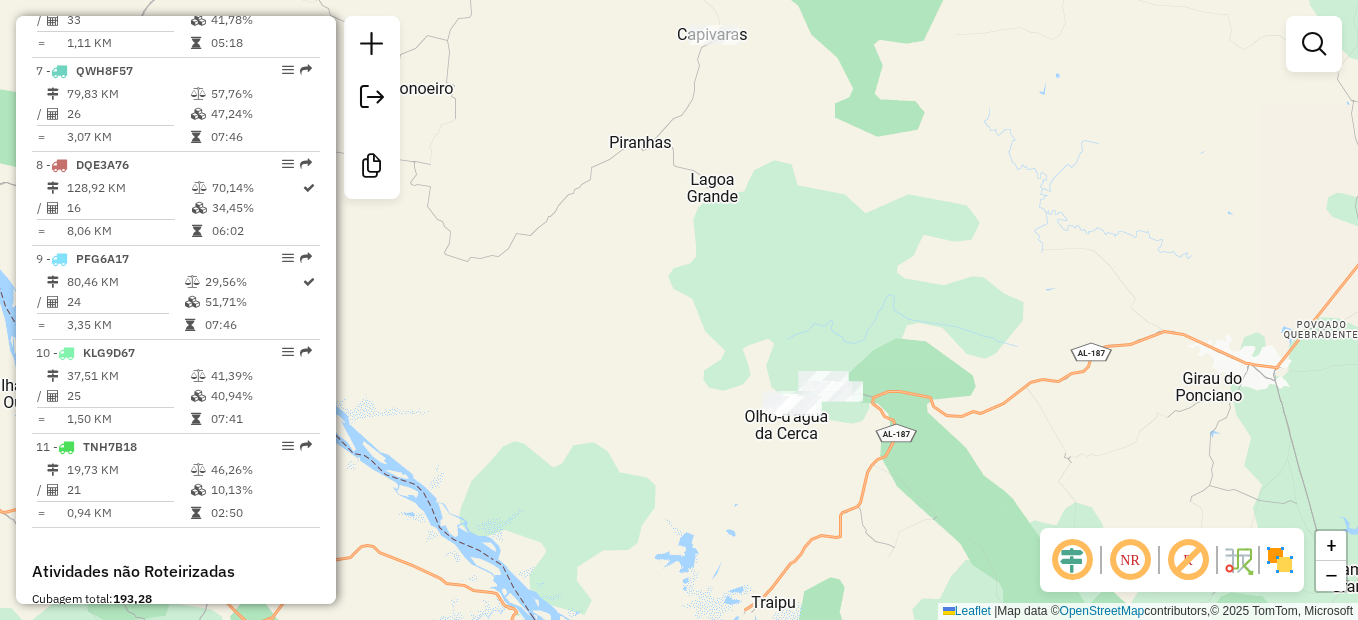 click on "Janela de atendimento Grade de atendimento Capacidade Transportadoras Veículos Cliente Pedidos  Rotas Selecione os dias de semana para filtrar as janelas de atendimento  Seg   Ter   Qua   Qui   Sex   Sáb   Dom  Informe o período da janela de atendimento: De: Até:  Filtrar exatamente a janela do cliente  Considerar janela de atendimento padrão  Selecione os dias de semana para filtrar as grades de atendimento  Seg   Ter   Qua   Qui   Sex   Sáb   Dom   Considerar clientes sem dia de atendimento cadastrado  Clientes fora do dia de atendimento selecionado Filtrar as atividades entre os valores definidos abaixo:  Peso mínimo:   Peso máximo:   Cubagem mínima:   Cubagem máxima:   De:   Até:  Filtrar as atividades entre o tempo de atendimento definido abaixo:  De:   Até:   Considerar capacidade total dos clientes não roteirizados Transportadora: Selecione um ou mais itens Tipo de veículo: Selecione um ou mais itens Veículo: Selecione um ou mais itens Motorista: Selecione um ou mais itens Nome: Rótulo:" 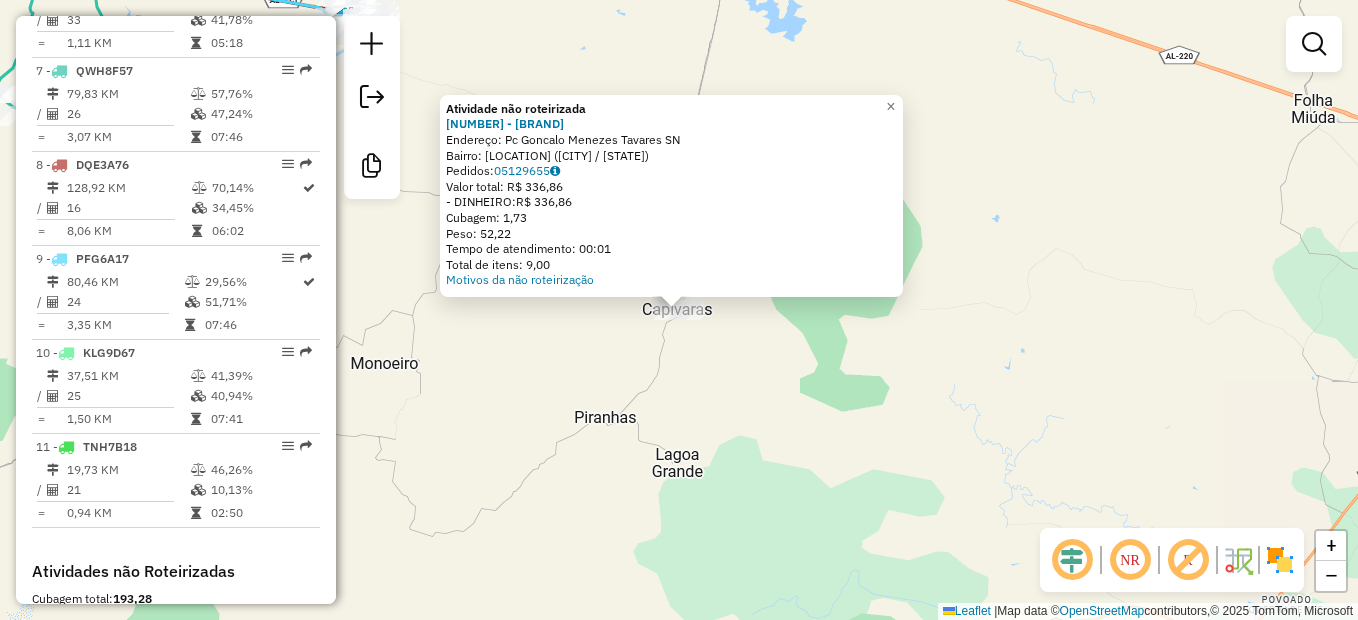 click on "Atividade não roteirizada [NUMBER] - [BRAND] Endereço: [LOCATION] Bairro: [LOCATION] ([CITY] / [STATE]) Pedidos: [ORDER_ID] Valor total: [PRICE] - DINHEIRO: [PRICE] Cubagem: [NUMBER] Peso: [NUMBER] Tempo de atendimento: [TIME] Total de itens: [NUMBER] Motivos da não roteirização × Janela de atendimento Grade de atendimento Capacidade Transportadoras Veículos Cliente Pedidos Rotas Selecione os dias de semana para filtrar as janelas de atendimento Seg Ter Qua Qui Sex Sáb Dom Informe o período da janela de atendimento: De: Até: Filtrar exatamente a janela do cliente Considerar janela de atendimento padrão Selecione os dias de semana para filtrar as grades de atendimento Seg Ter Qua Qui Sex Sáb Dom Considerar clientes sem dia de atendimento cadastrado Clientes fora do dia de atendimento selecionado Filtrar as atividades entre os valores definidos abaixo: Peso mínimo: Peso máximo: Cubagem mínima: Cubagem máxima: De: Até: De: +" 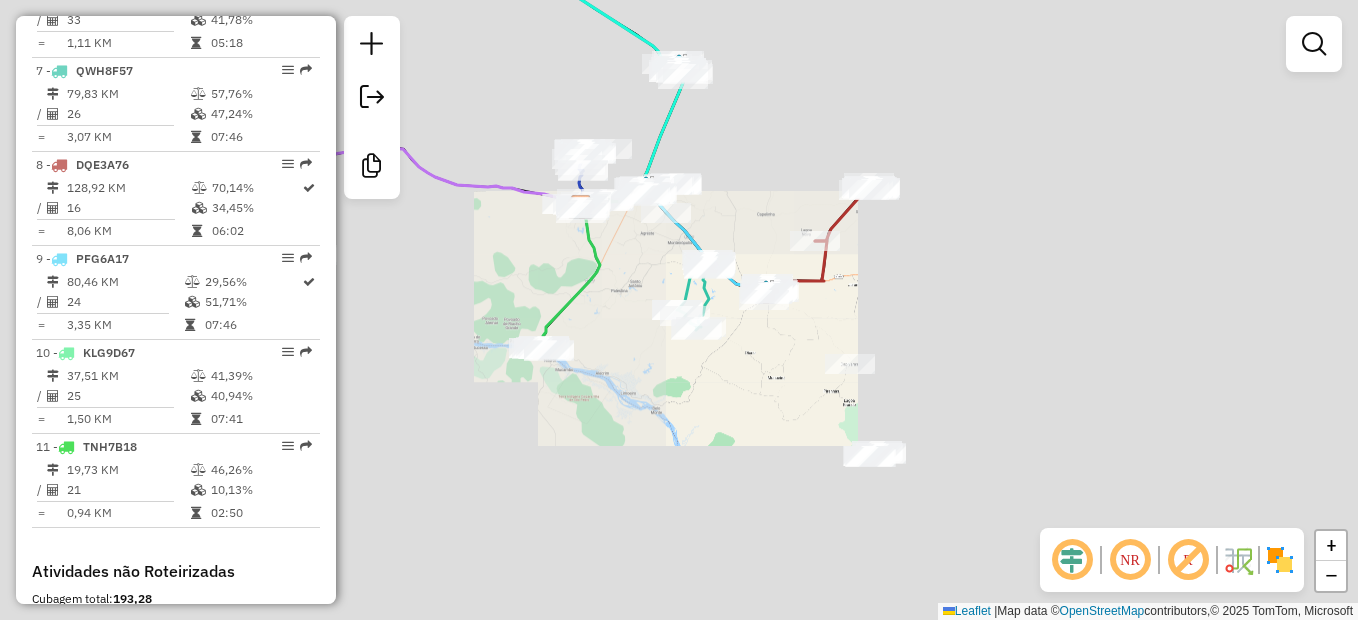 click on "Janela de atendimento Grade de atendimento Capacidade Transportadoras Veículos Cliente Pedidos  Rotas Selecione os dias de semana para filtrar as janelas de atendimento  Seg   Ter   Qua   Qui   Sex   Sáb   Dom  Informe o período da janela de atendimento: De: Até:  Filtrar exatamente a janela do cliente  Considerar janela de atendimento padrão  Selecione os dias de semana para filtrar as grades de atendimento  Seg   Ter   Qua   Qui   Sex   Sáb   Dom   Considerar clientes sem dia de atendimento cadastrado  Clientes fora do dia de atendimento selecionado Filtrar as atividades entre os valores definidos abaixo:  Peso mínimo:   Peso máximo:   Cubagem mínima:   Cubagem máxima:   De:   Até:  Filtrar as atividades entre o tempo de atendimento definido abaixo:  De:   Até:   Considerar capacidade total dos clientes não roteirizados Transportadora: Selecione um ou mais itens Tipo de veículo: Selecione um ou mais itens Veículo: Selecione um ou mais itens Motorista: Selecione um ou mais itens Nome: Rótulo:" 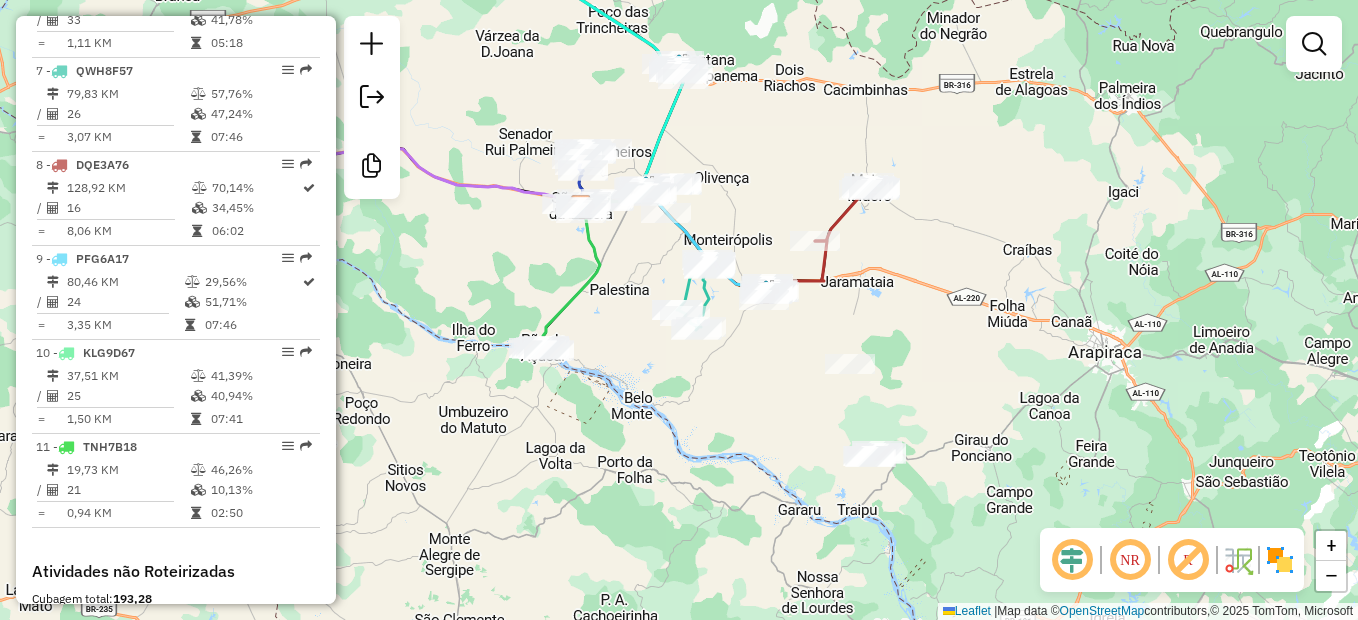 drag, startPoint x: 929, startPoint y: 394, endPoint x: 905, endPoint y: 377, distance: 29.410883 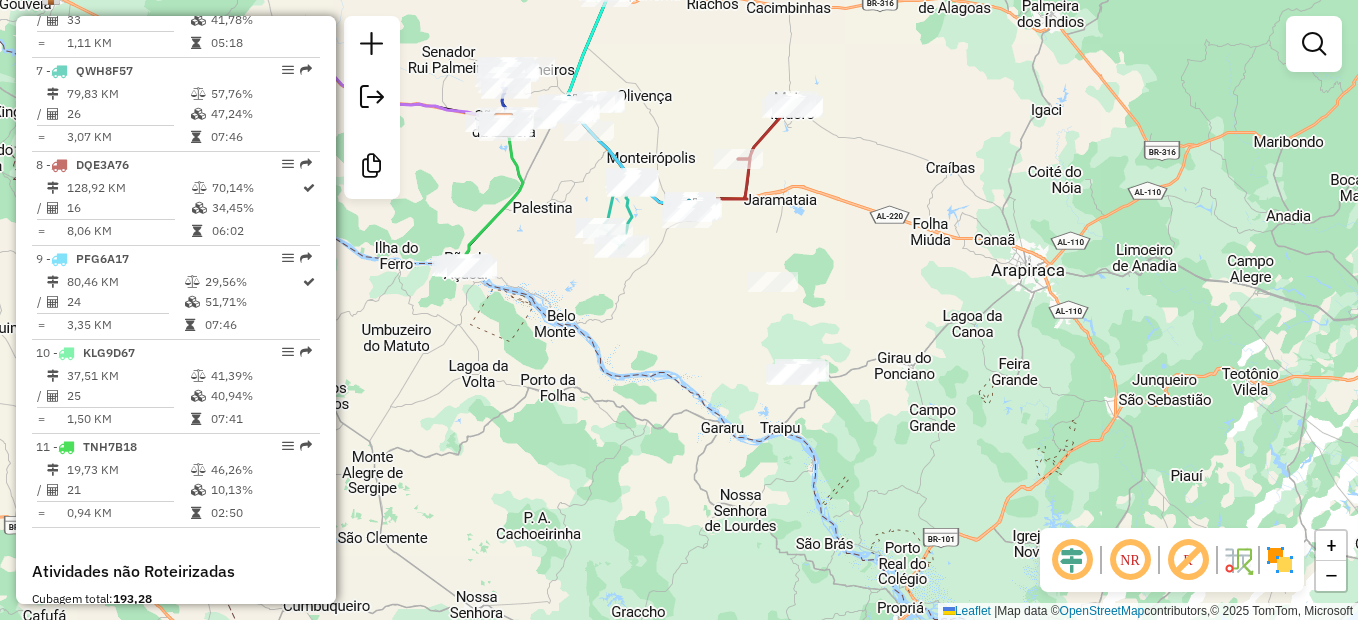 click on "Janela de atendimento Grade de atendimento Capacidade Transportadoras Veículos Cliente Pedidos  Rotas Selecione os dias de semana para filtrar as janelas de atendimento  Seg   Ter   Qua   Qui   Sex   Sáb   Dom  Informe o período da janela de atendimento: De: Até:  Filtrar exatamente a janela do cliente  Considerar janela de atendimento padrão  Selecione os dias de semana para filtrar as grades de atendimento  Seg   Ter   Qua   Qui   Sex   Sáb   Dom   Considerar clientes sem dia de atendimento cadastrado  Clientes fora do dia de atendimento selecionado Filtrar as atividades entre os valores definidos abaixo:  Peso mínimo:   Peso máximo:   Cubagem mínima:   Cubagem máxima:   De:   Até:  Filtrar as atividades entre o tempo de atendimento definido abaixo:  De:   Até:   Considerar capacidade total dos clientes não roteirizados Transportadora: Selecione um ou mais itens Tipo de veículo: Selecione um ou mais itens Veículo: Selecione um ou mais itens Motorista: Selecione um ou mais itens Nome: Rótulo:" 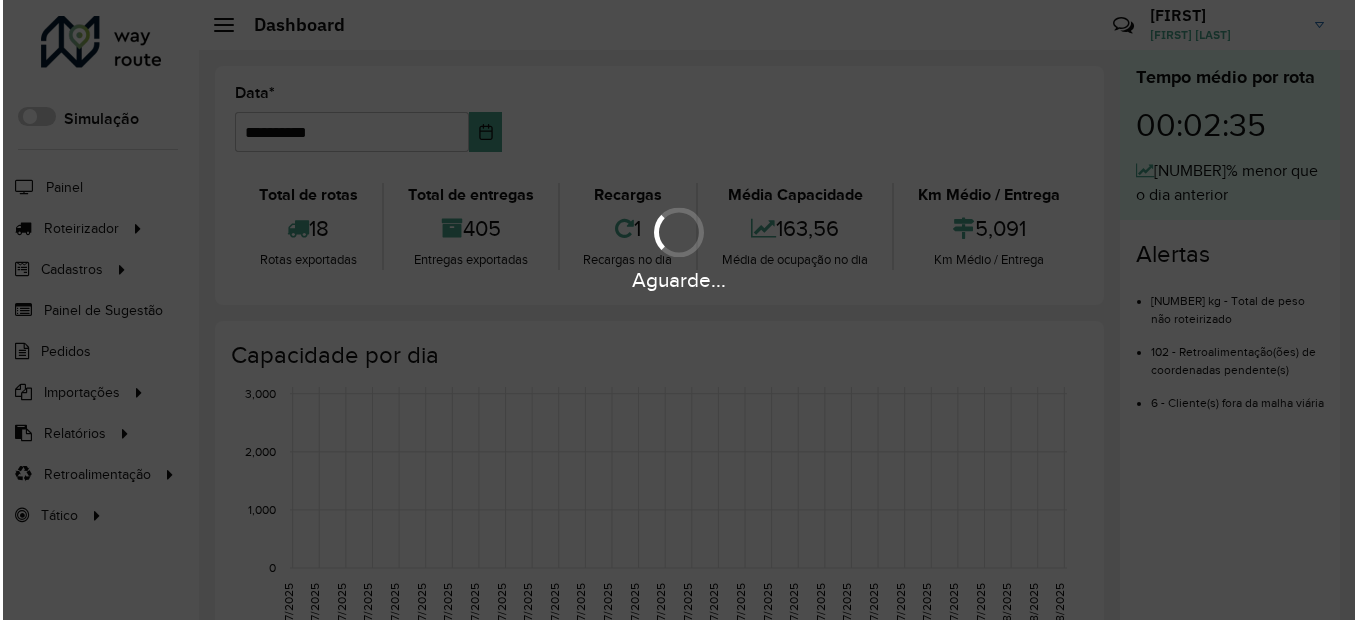 scroll, scrollTop: 0, scrollLeft: 0, axis: both 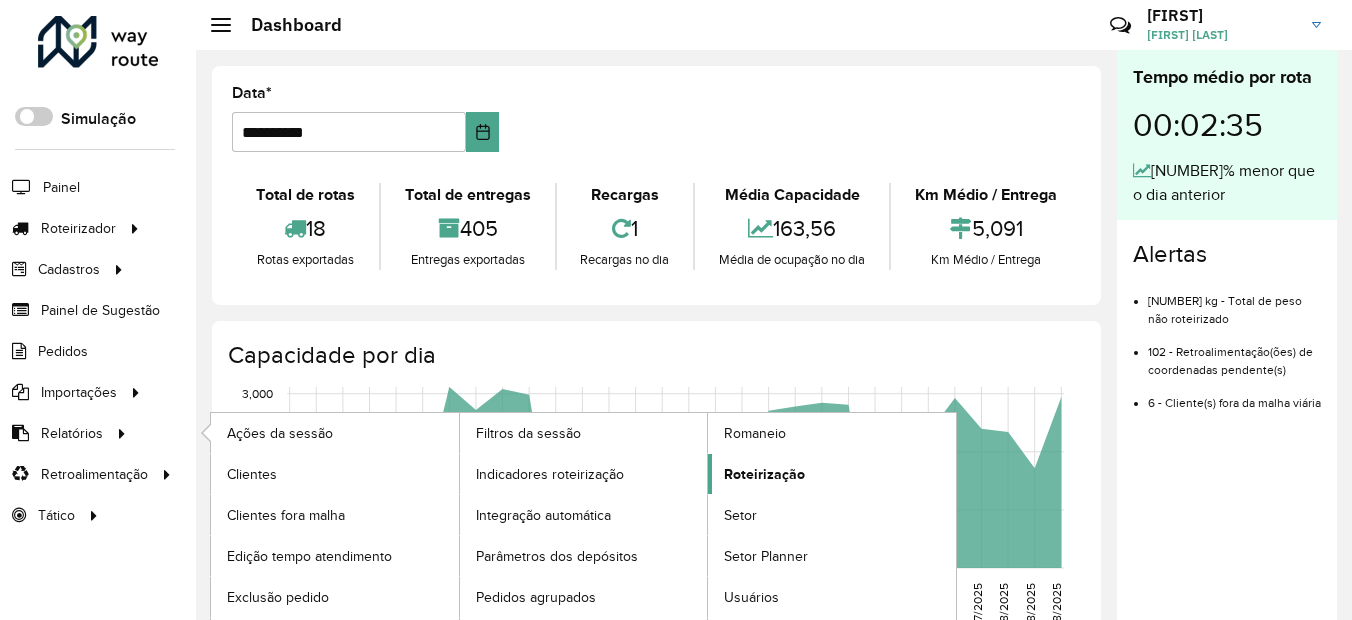 click on "Roteirização" 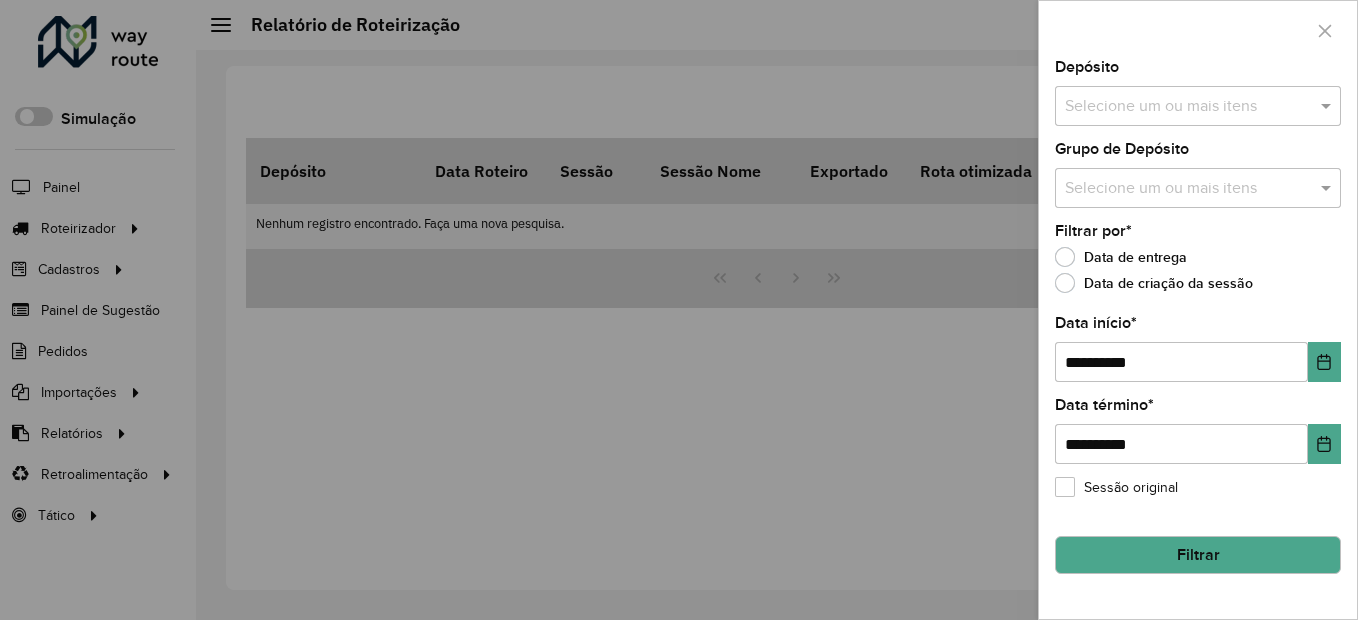 click at bounding box center (1188, 107) 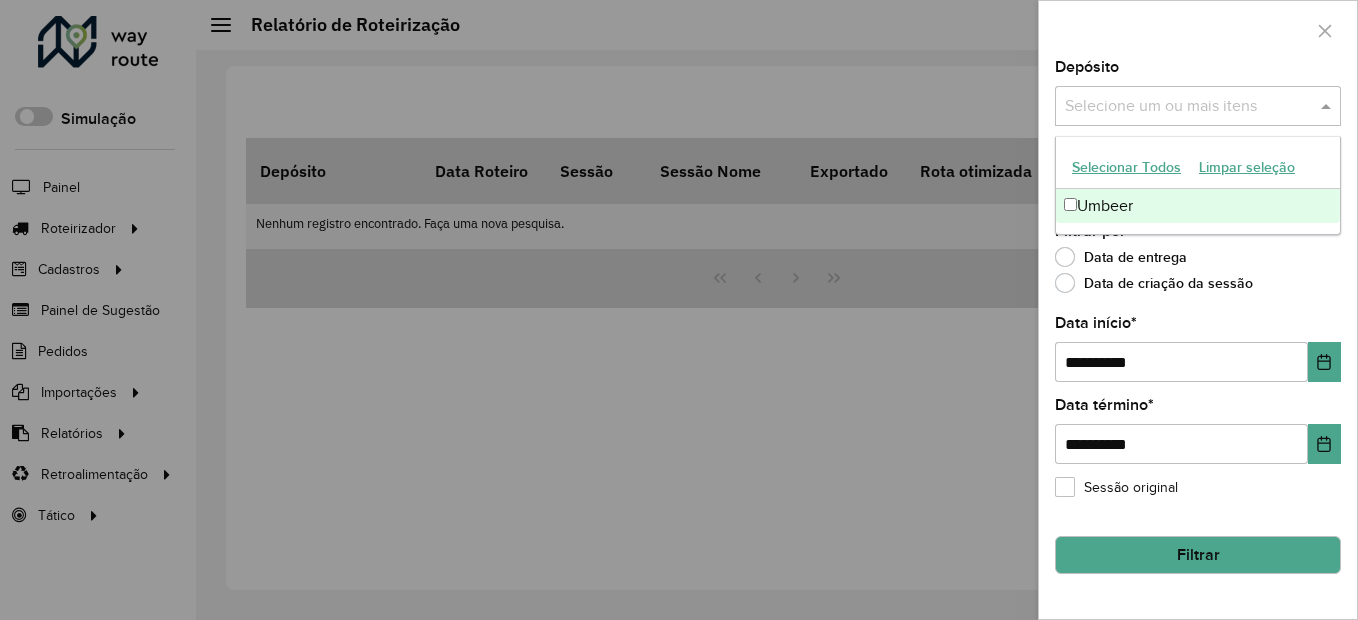 click on "Umbeer" at bounding box center (1198, 206) 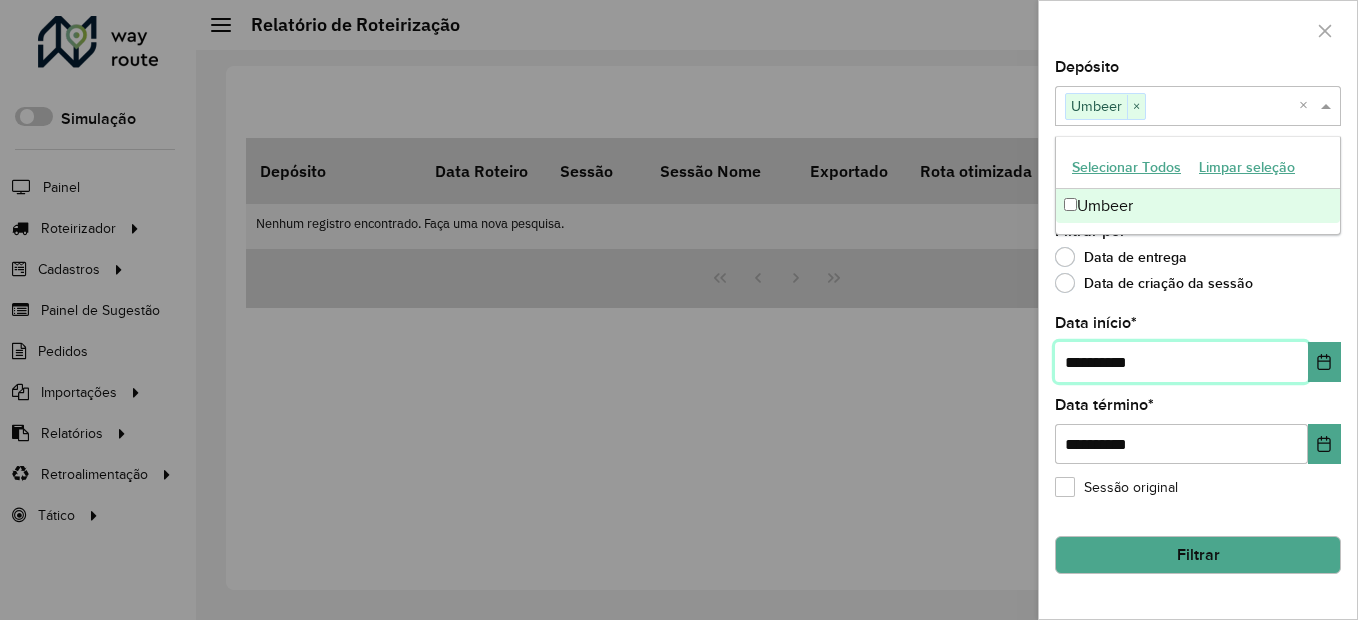 click on "**********" at bounding box center [1181, 362] 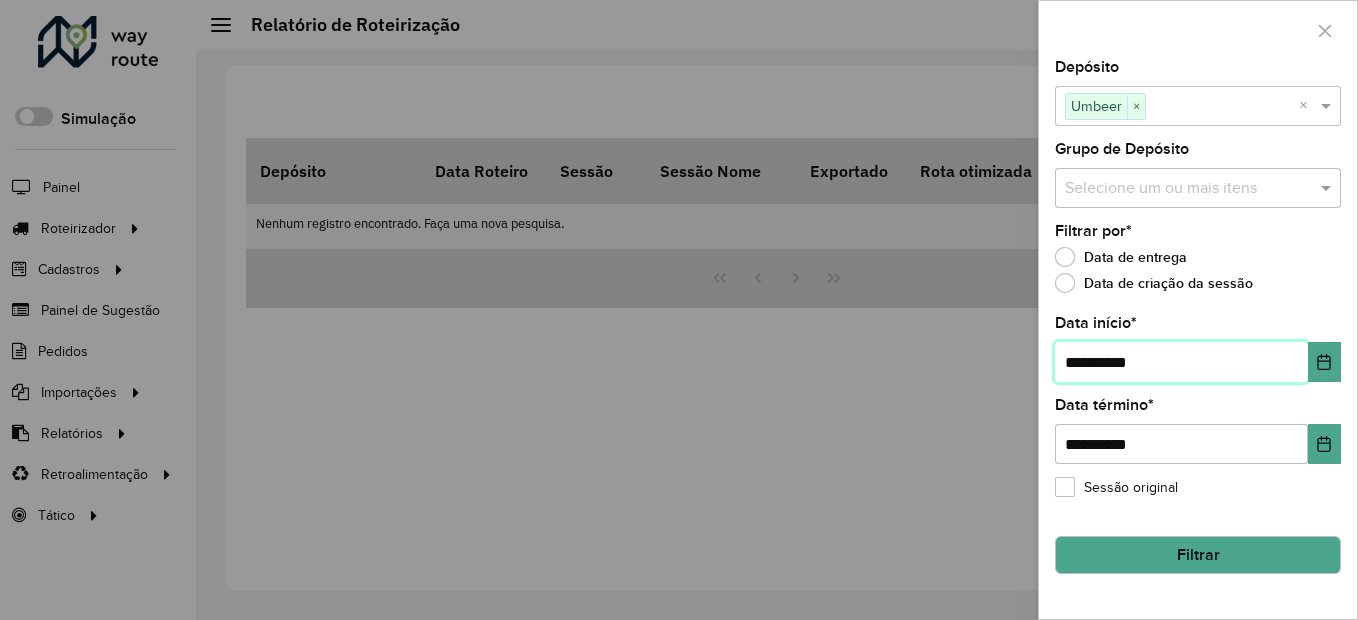 click on "**********" at bounding box center [1181, 362] 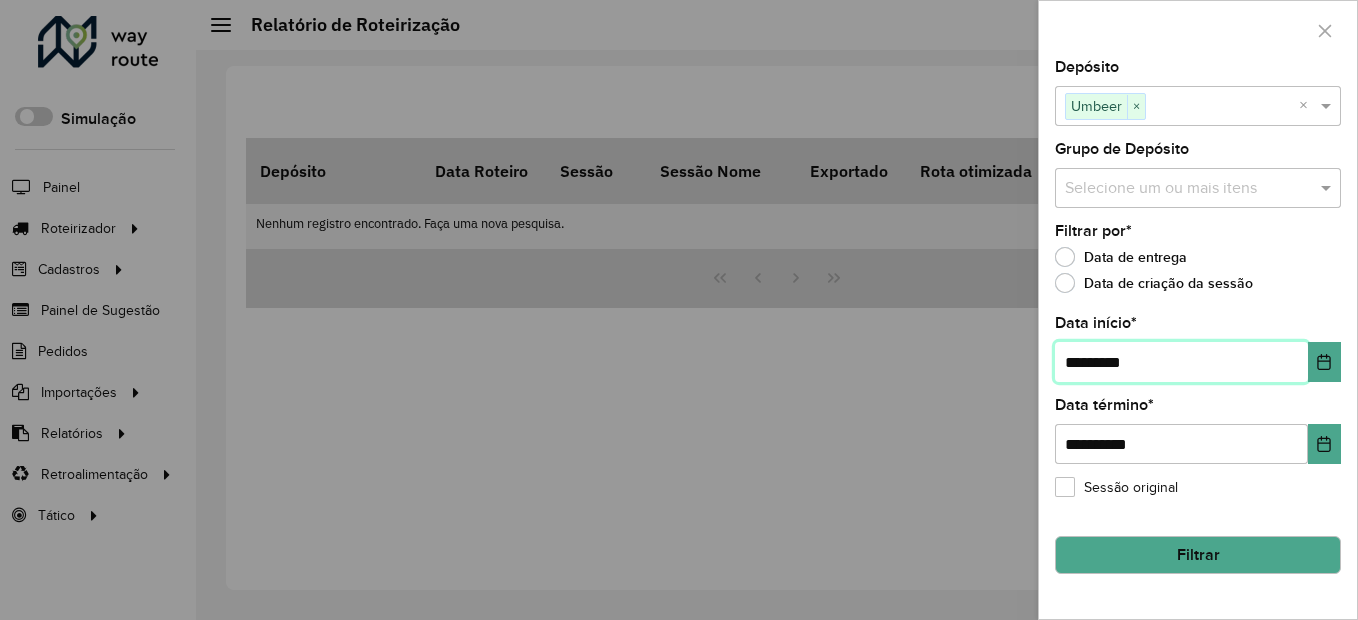 type on "**********" 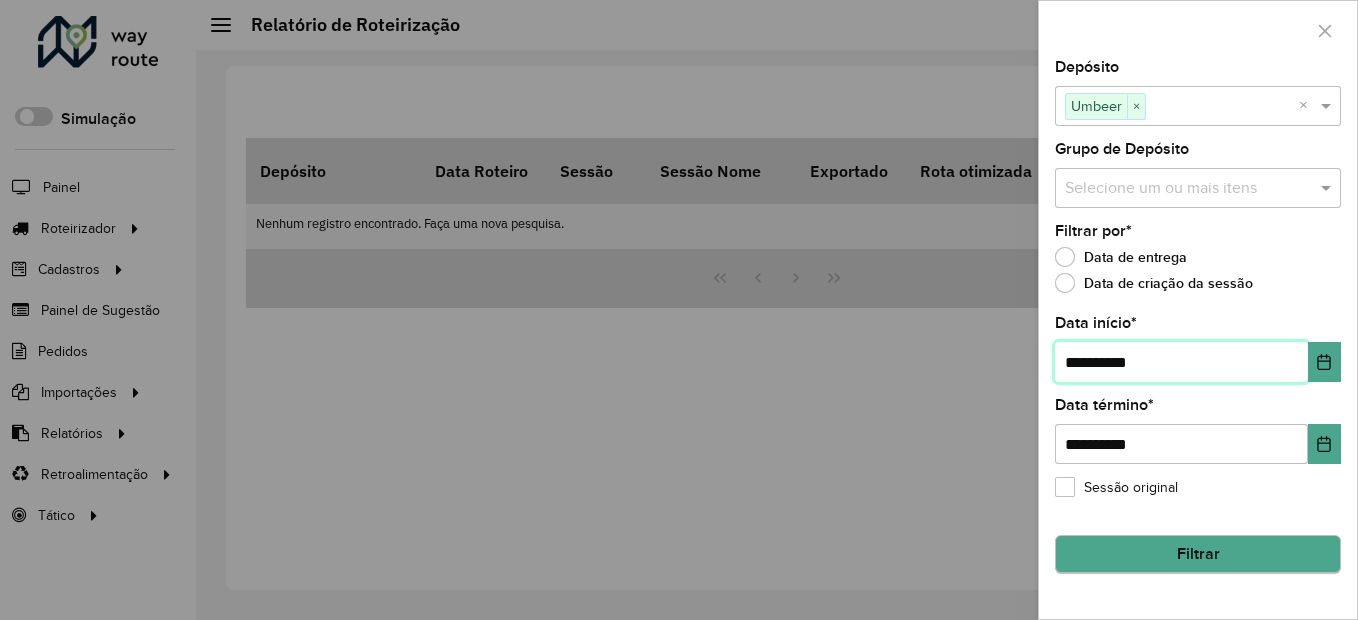 type on "**********" 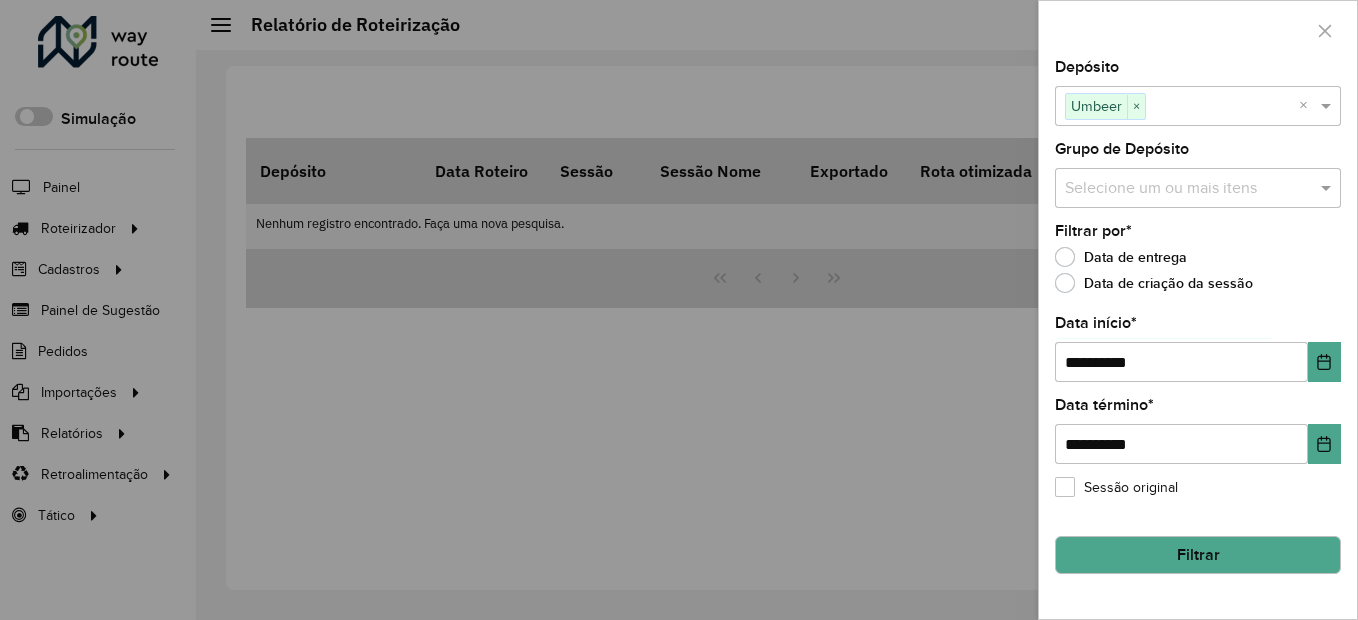 click on "Filtrar" 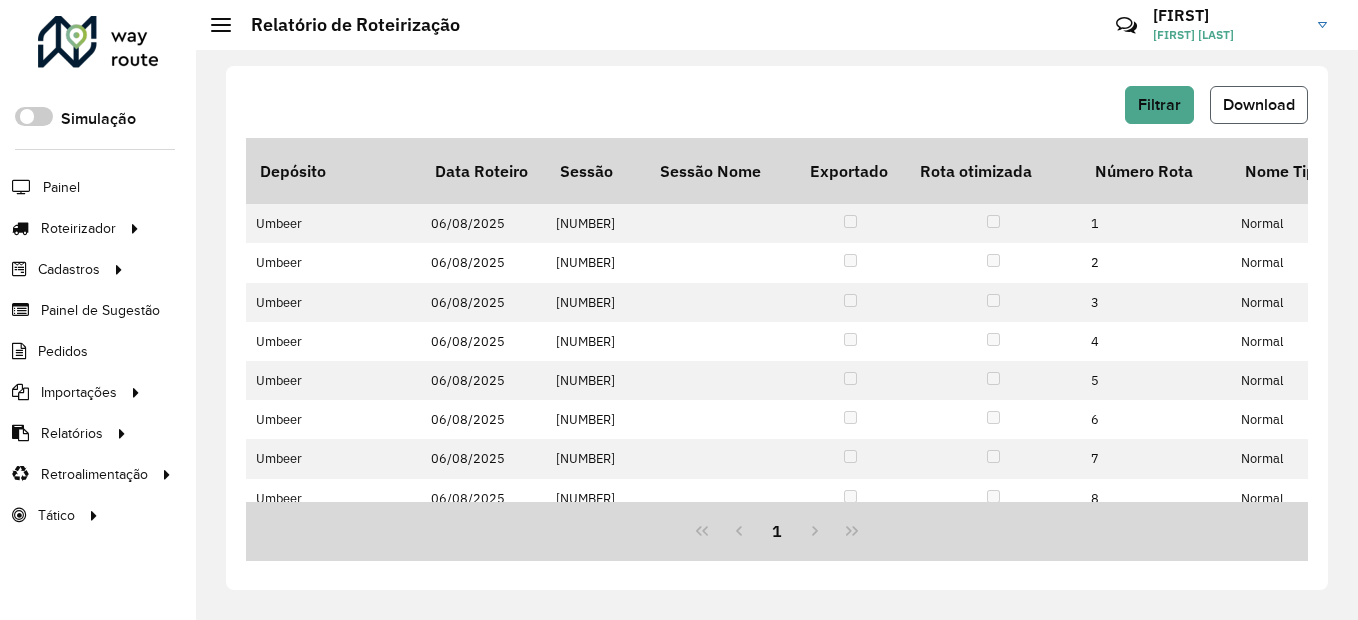 click on "Download" 